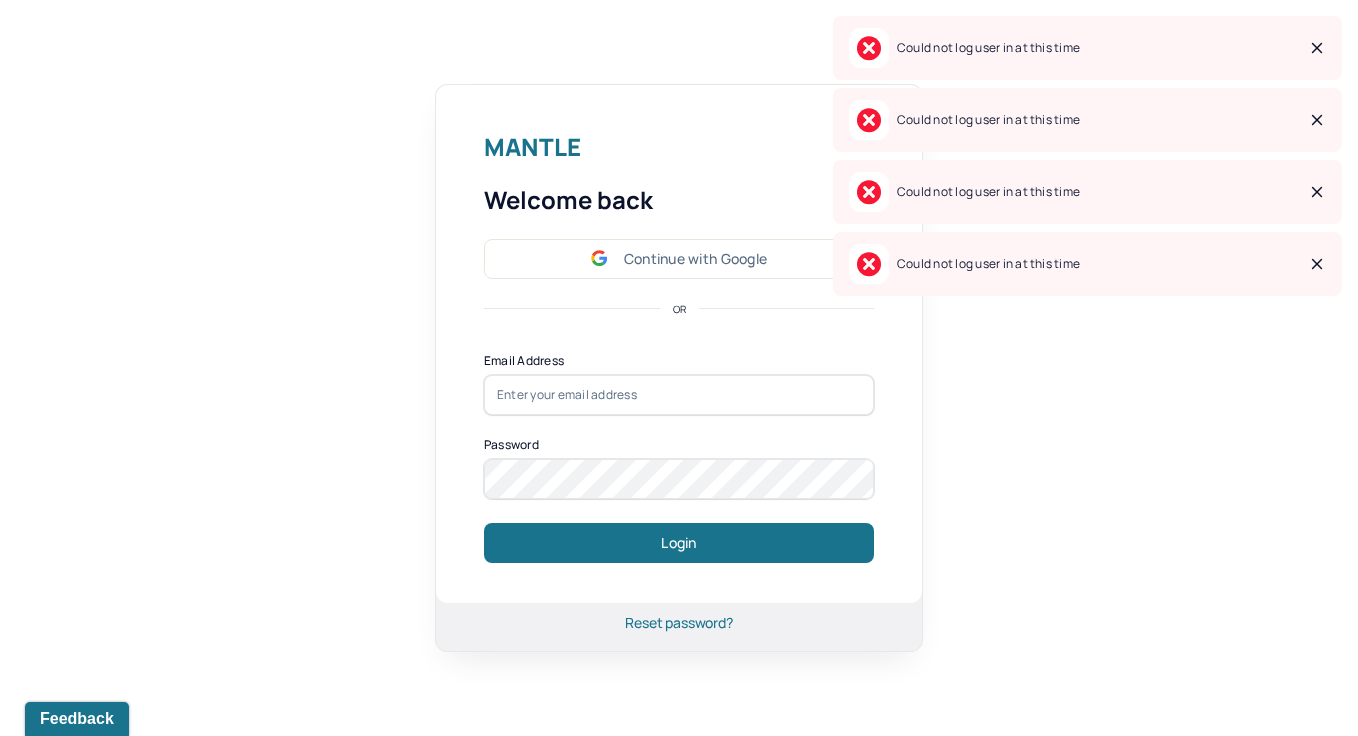 scroll, scrollTop: 0, scrollLeft: 0, axis: both 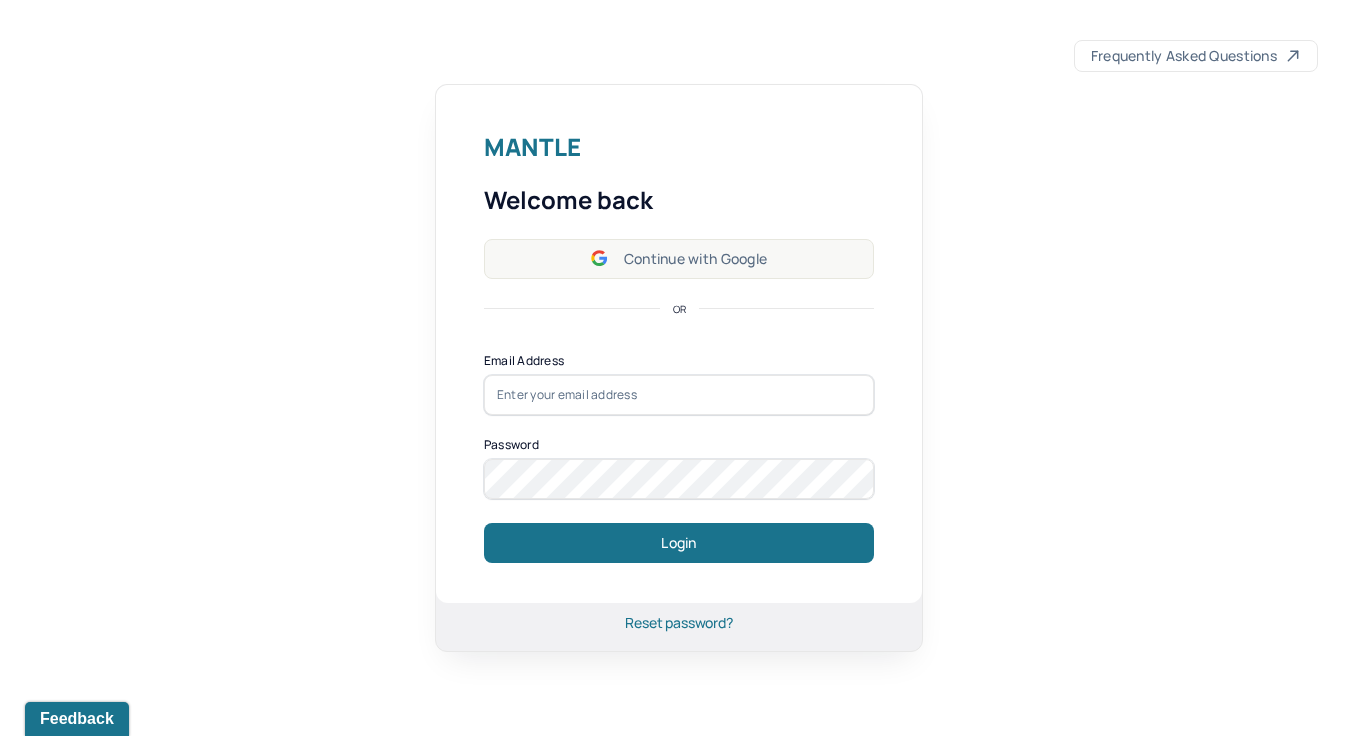 click on "Continue with Google" at bounding box center (679, 259) 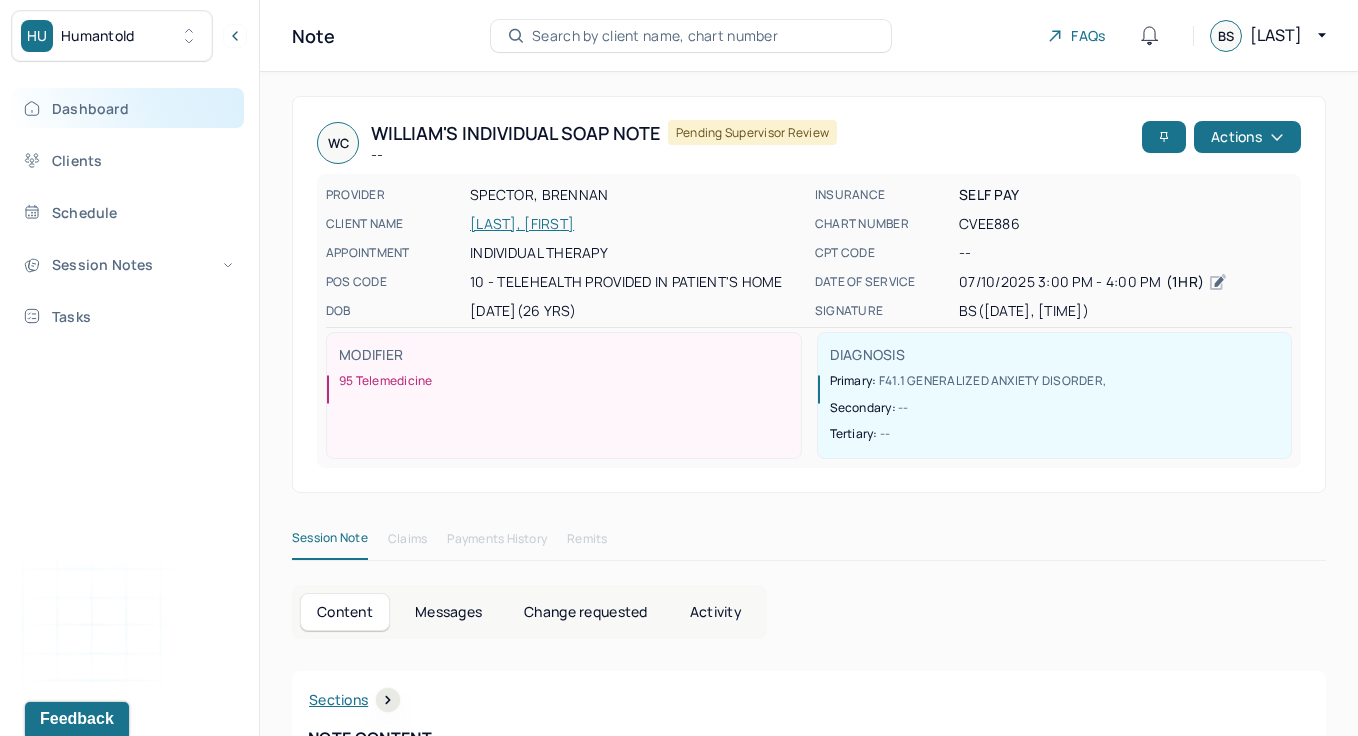 click on "Dashboard" at bounding box center (128, 108) 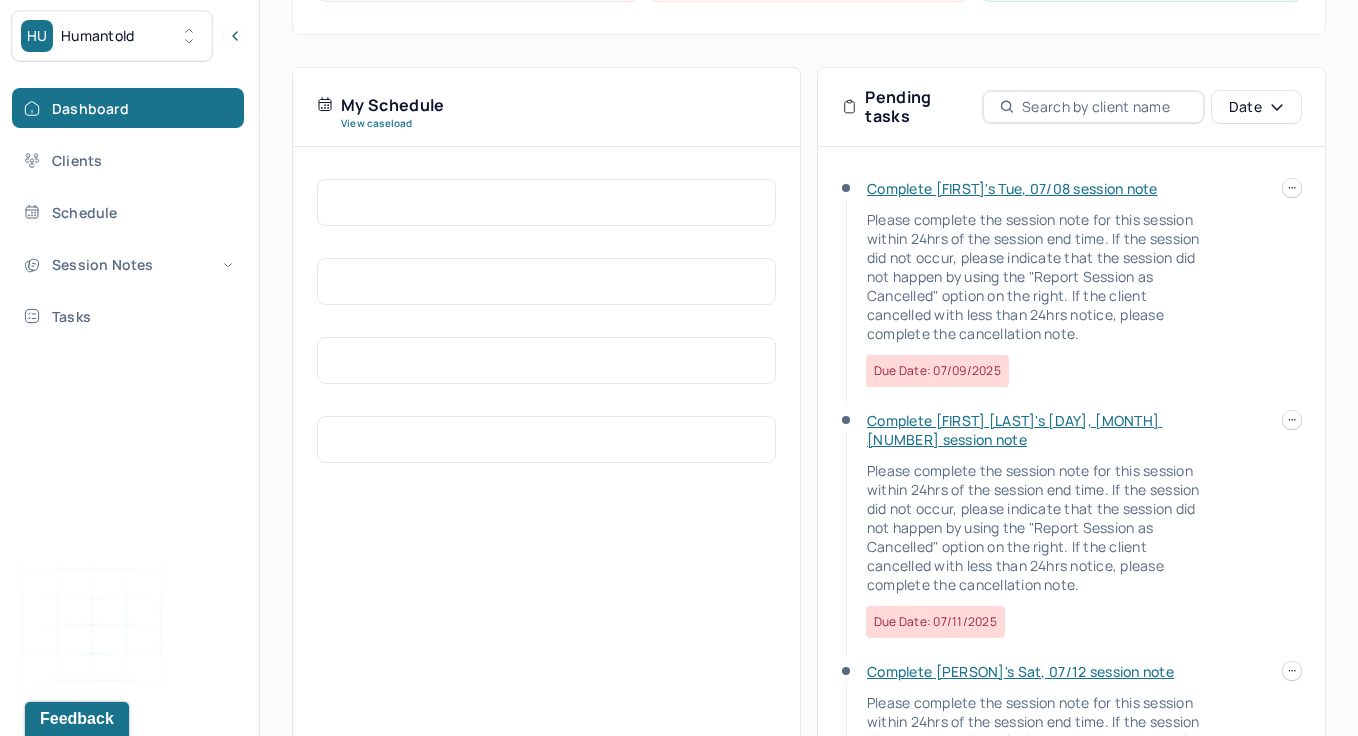 scroll, scrollTop: 368, scrollLeft: 0, axis: vertical 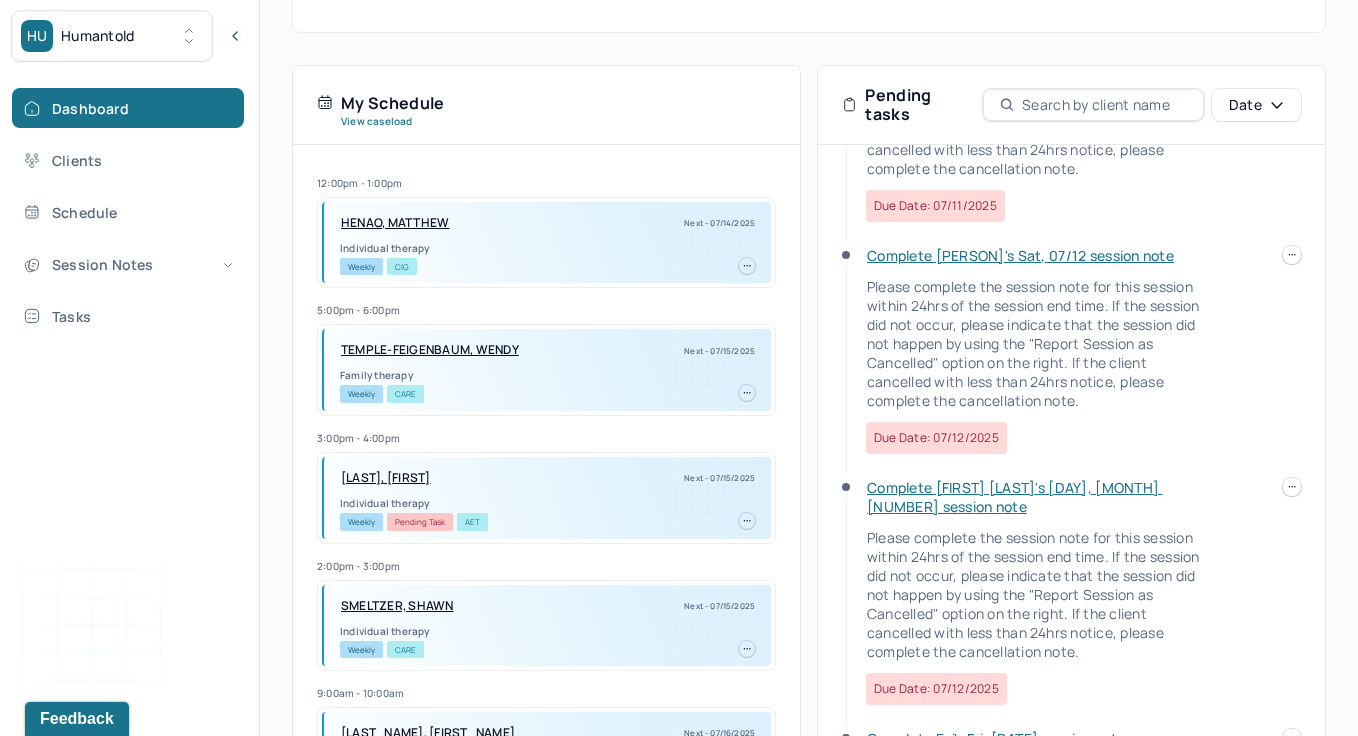 click on "Complete [FIRST] [LAST]'s Tue, [DATE] session note Please complete the session note for this session within 24hrs of the session end time. If the session did not occur, please indicate that the session did not happen by using the "Report Session as Cancelled" option on the right. If the client cancelled with less than 24hrs notice, please complete the cancellation note. Due date: [DATE]     Complete [FIRST] [LAST]'s Thu, [DATE] session note Please complete the session note for this session within 24hrs of the session end time. If the session did not occur, please indicate that the session did not happen by using the "Report Session as Cancelled" option on the right. If the client cancelled with less than 24hrs notice, please complete the cancellation note. Due date: [DATE]     Complete [FIRST]'s Sat, [DATE] session note Due date: [DATE]     Complete [FIRST]'s Fri, [DATE] session note Due date: [DATE]     Complete [FIRST]'s Fri, [DATE] session note Due date: [DATE]     Complete [FIRST]'s Fri, [DATE] session note" at bounding box center (1071, 30) 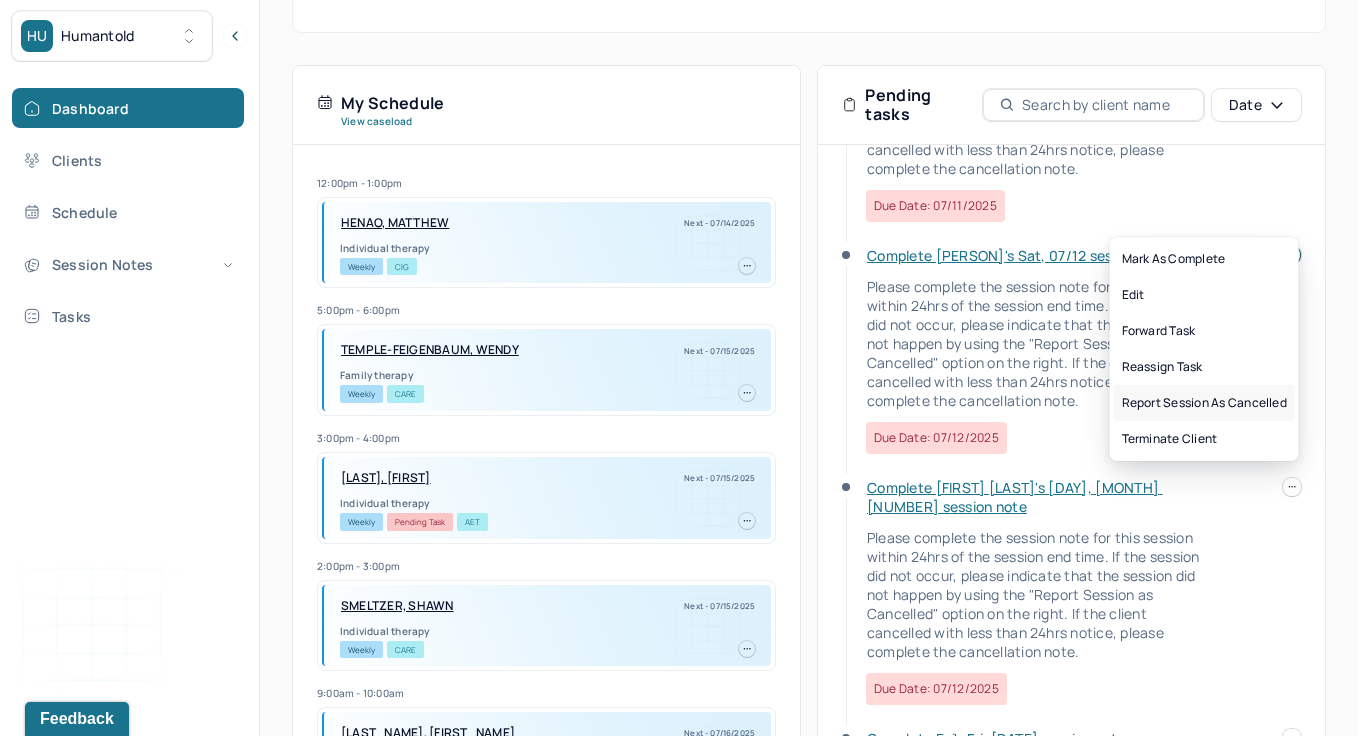 click on "Report session as cancelled" at bounding box center [1204, 403] 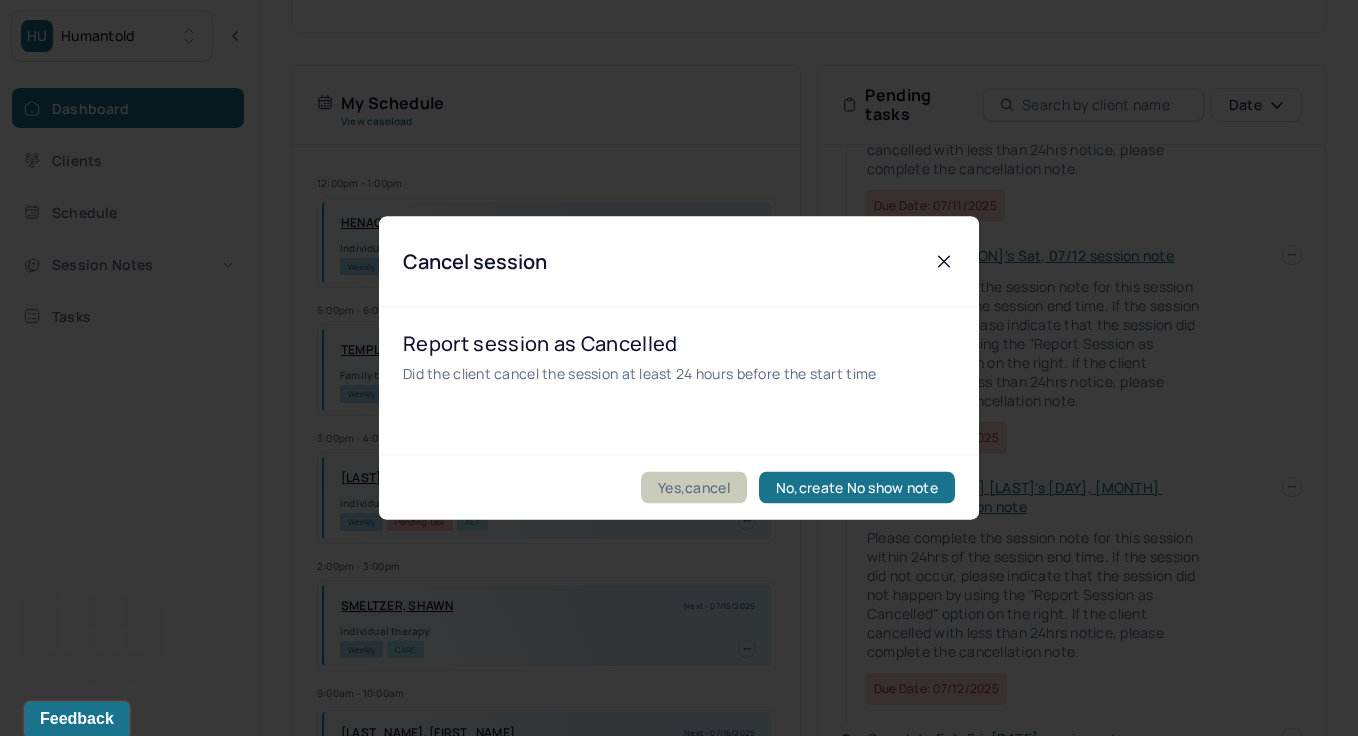 click on "Yes,cancel" at bounding box center (694, 488) 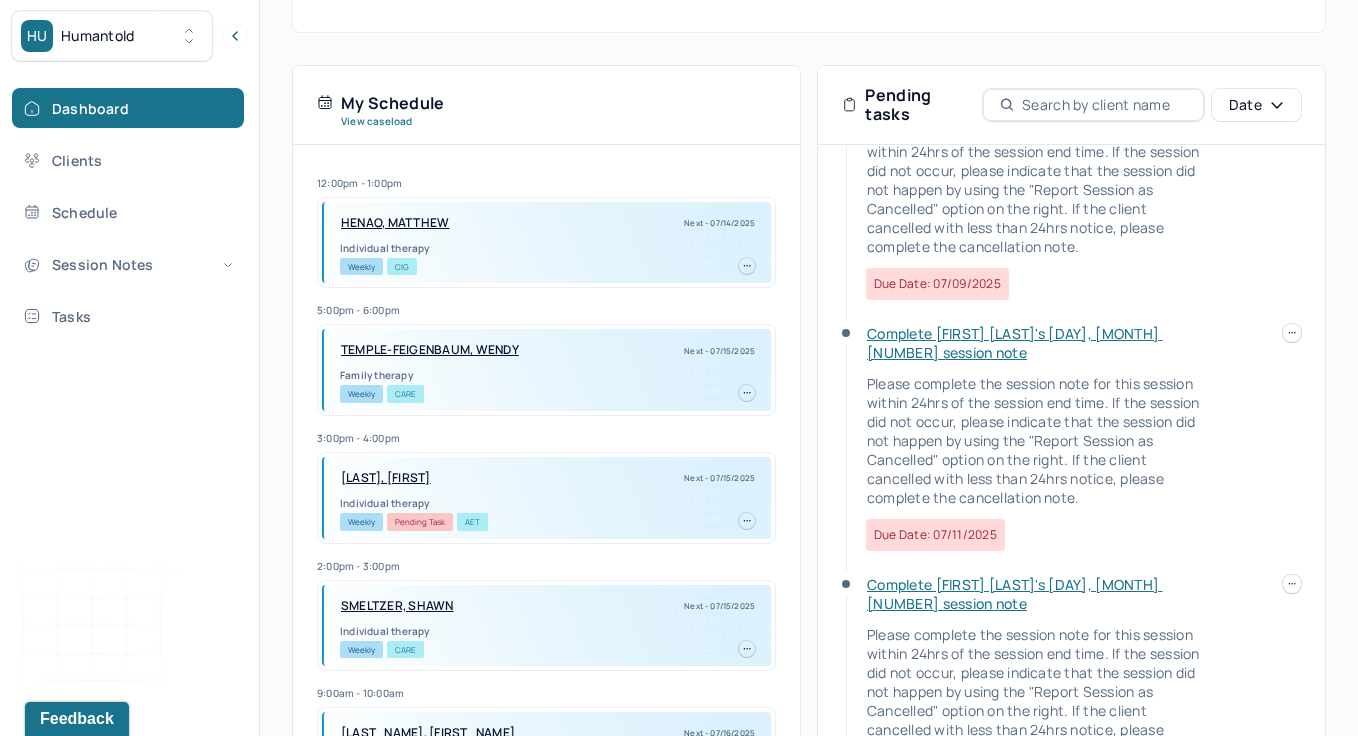 scroll, scrollTop: 0, scrollLeft: 0, axis: both 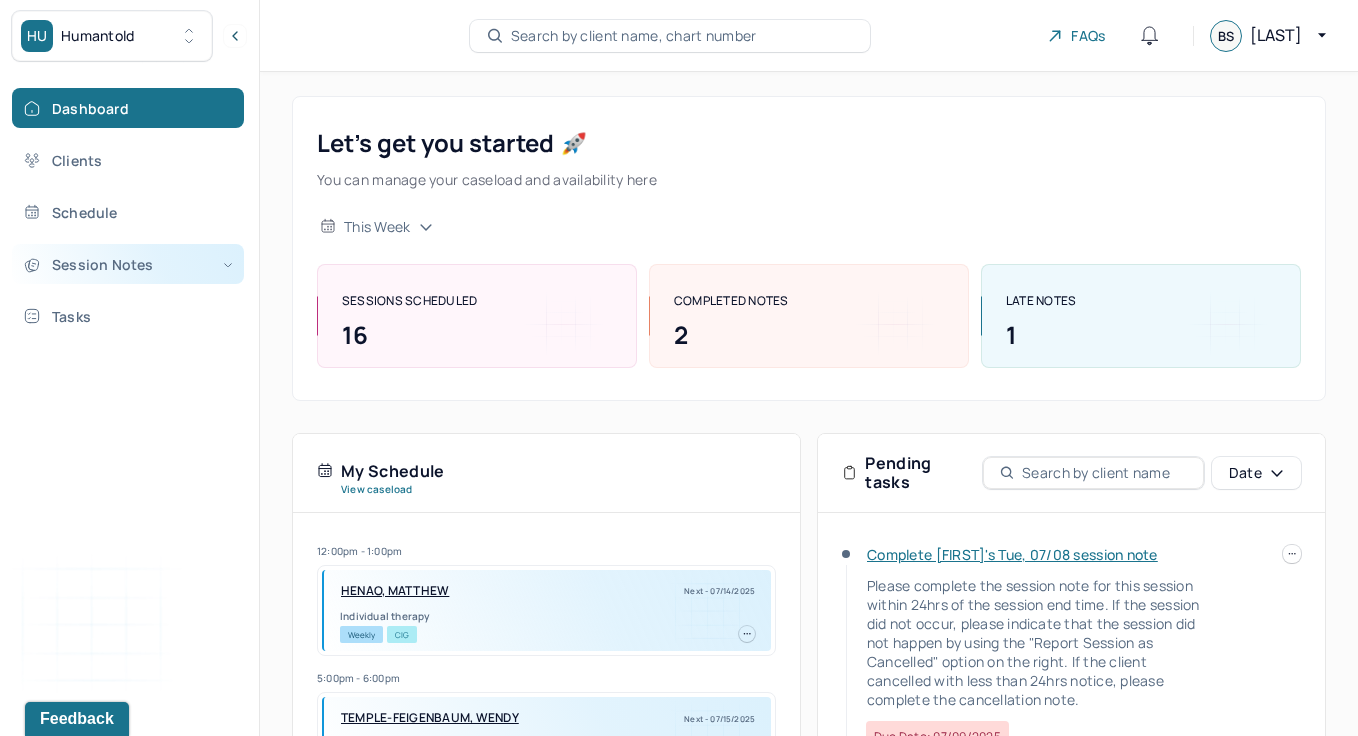 click on "Session Notes" at bounding box center (128, 264) 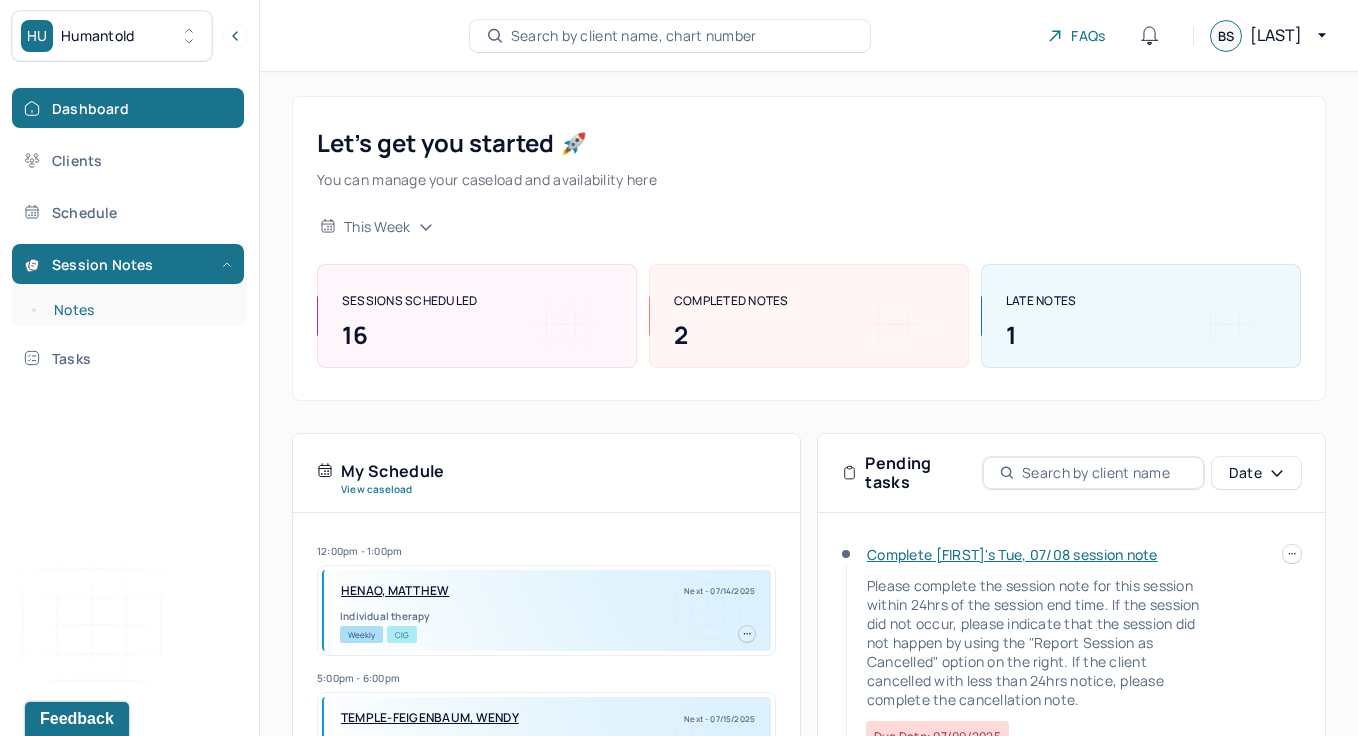 click on "Notes" at bounding box center [139, 310] 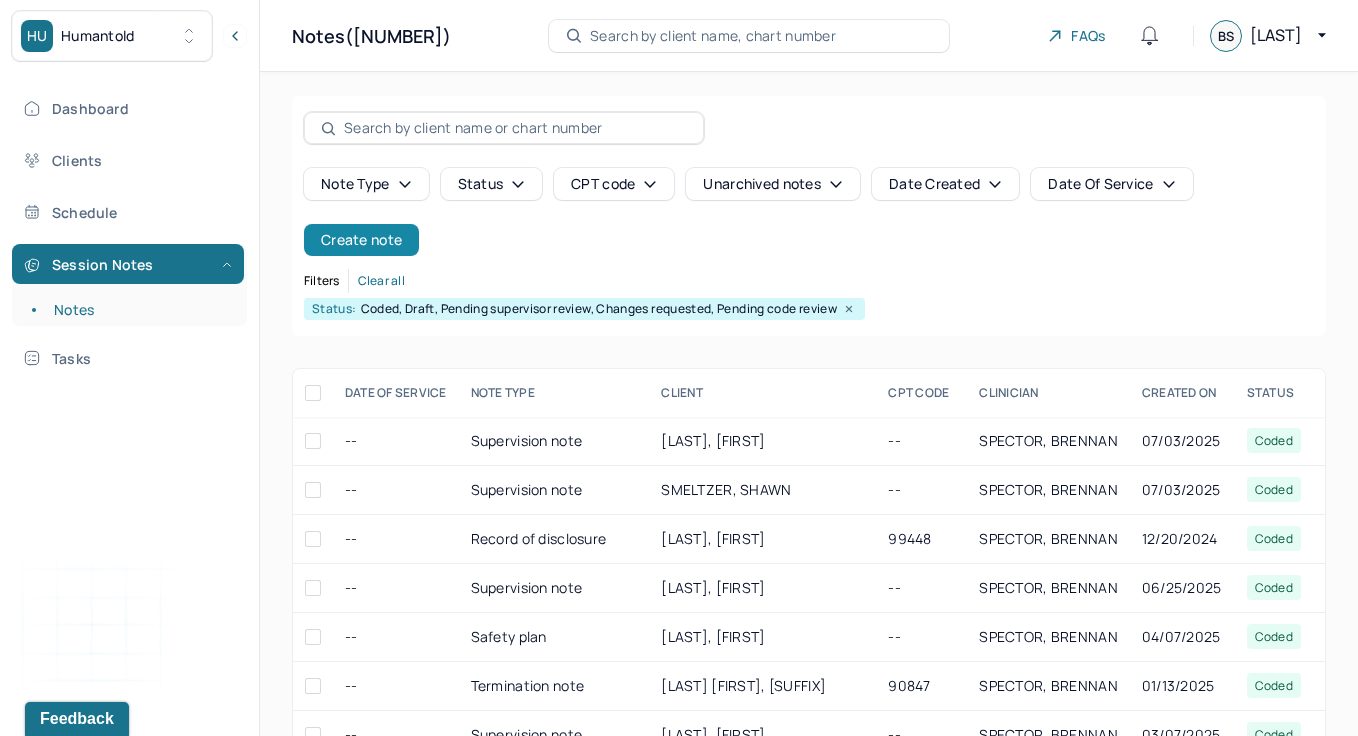 click on "Create note" at bounding box center [361, 240] 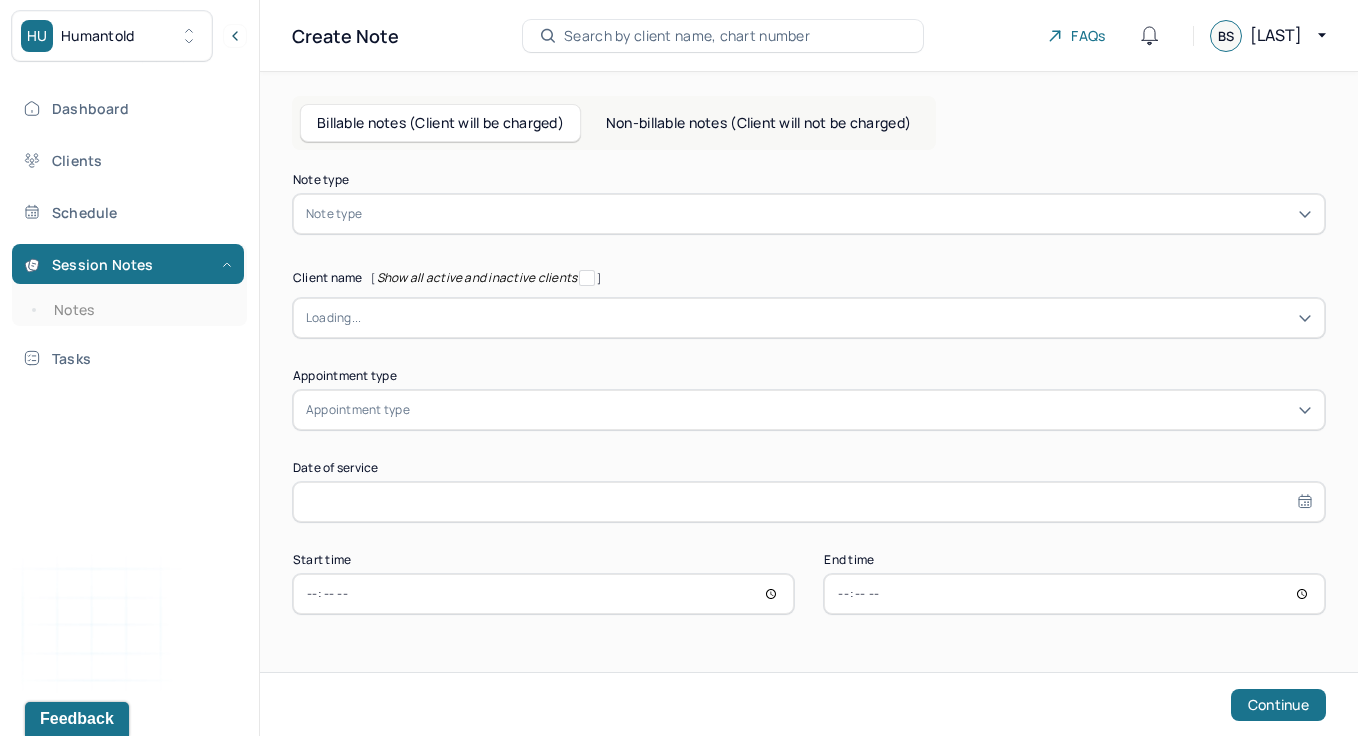 click at bounding box center [839, 214] 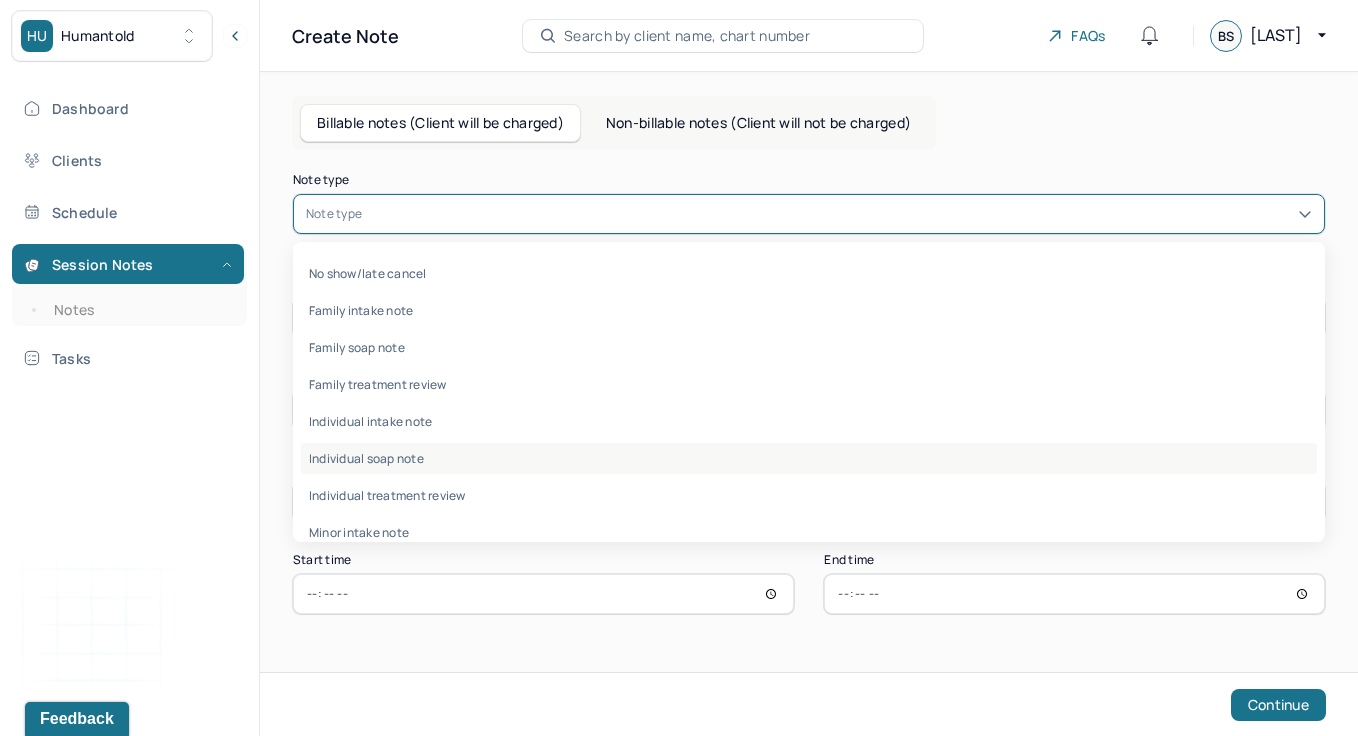 click on "Individual soap note" at bounding box center [809, 458] 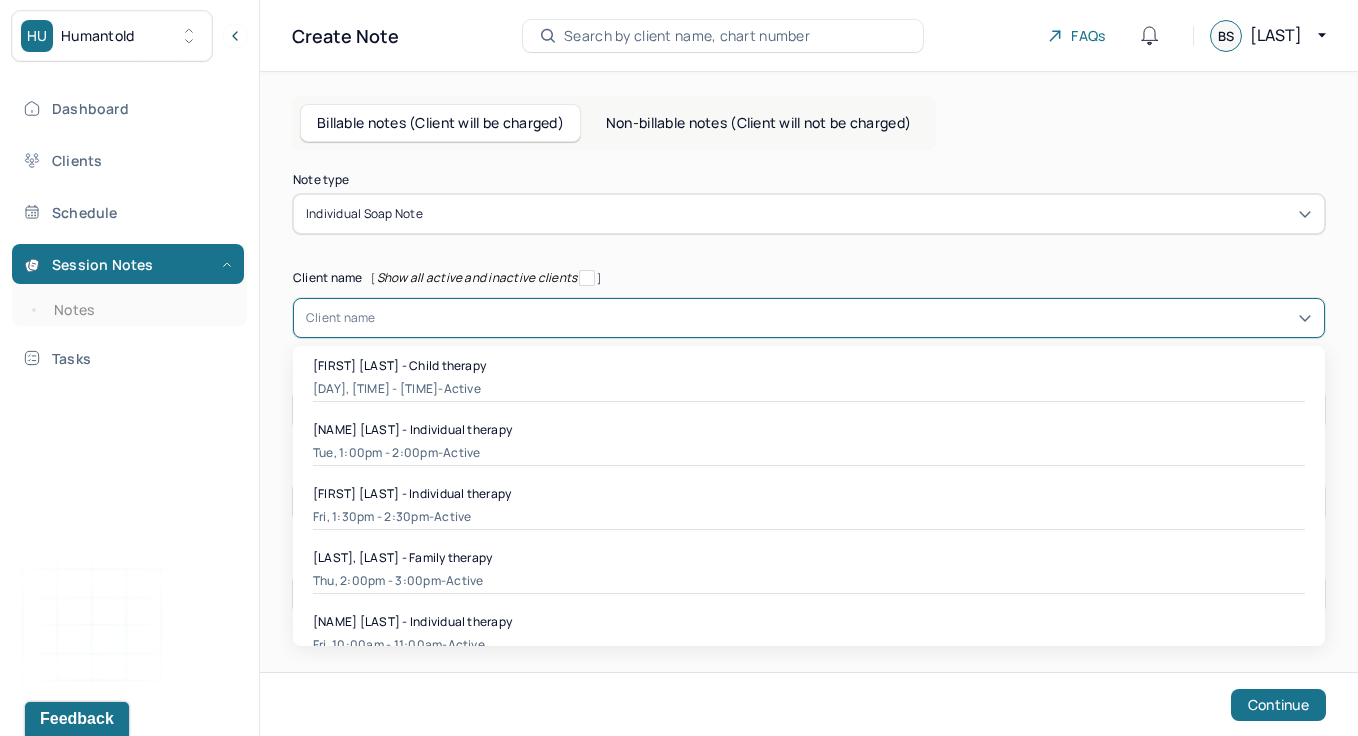 click at bounding box center [379, 318] 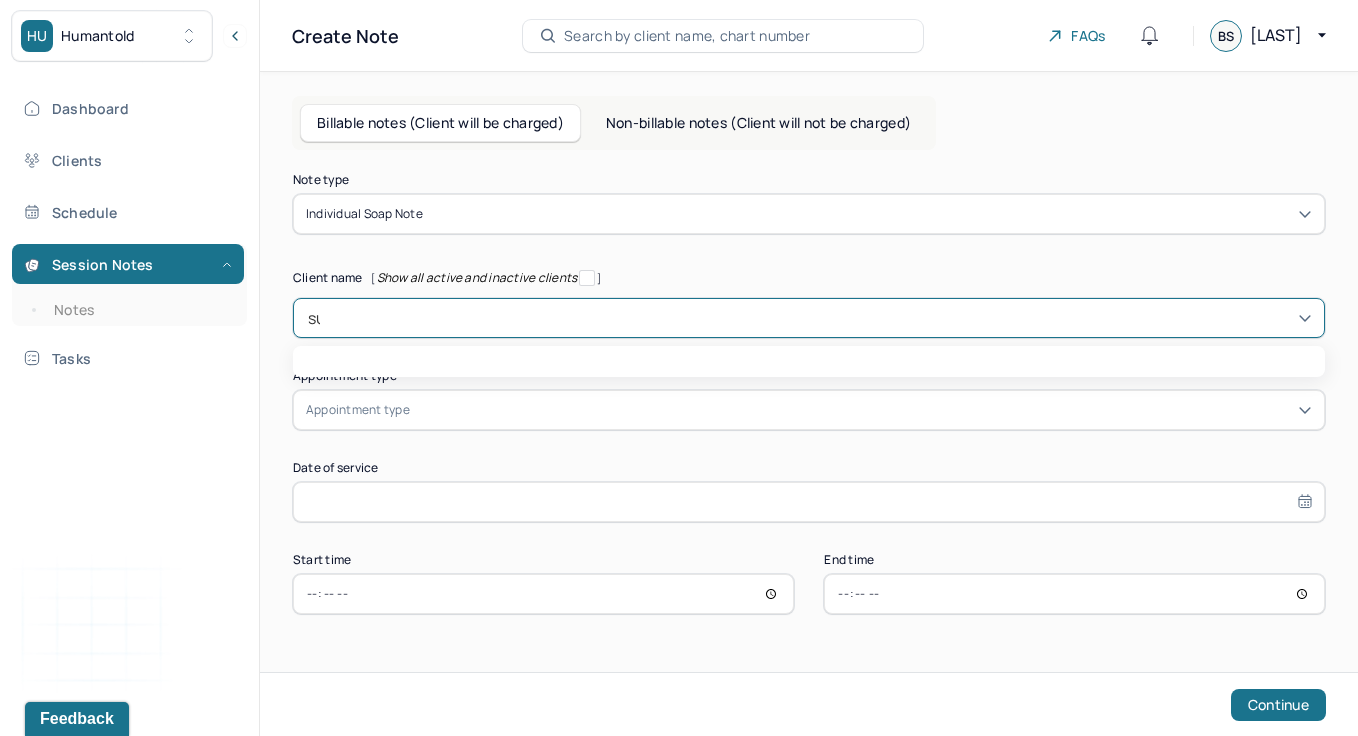 type on "sun" 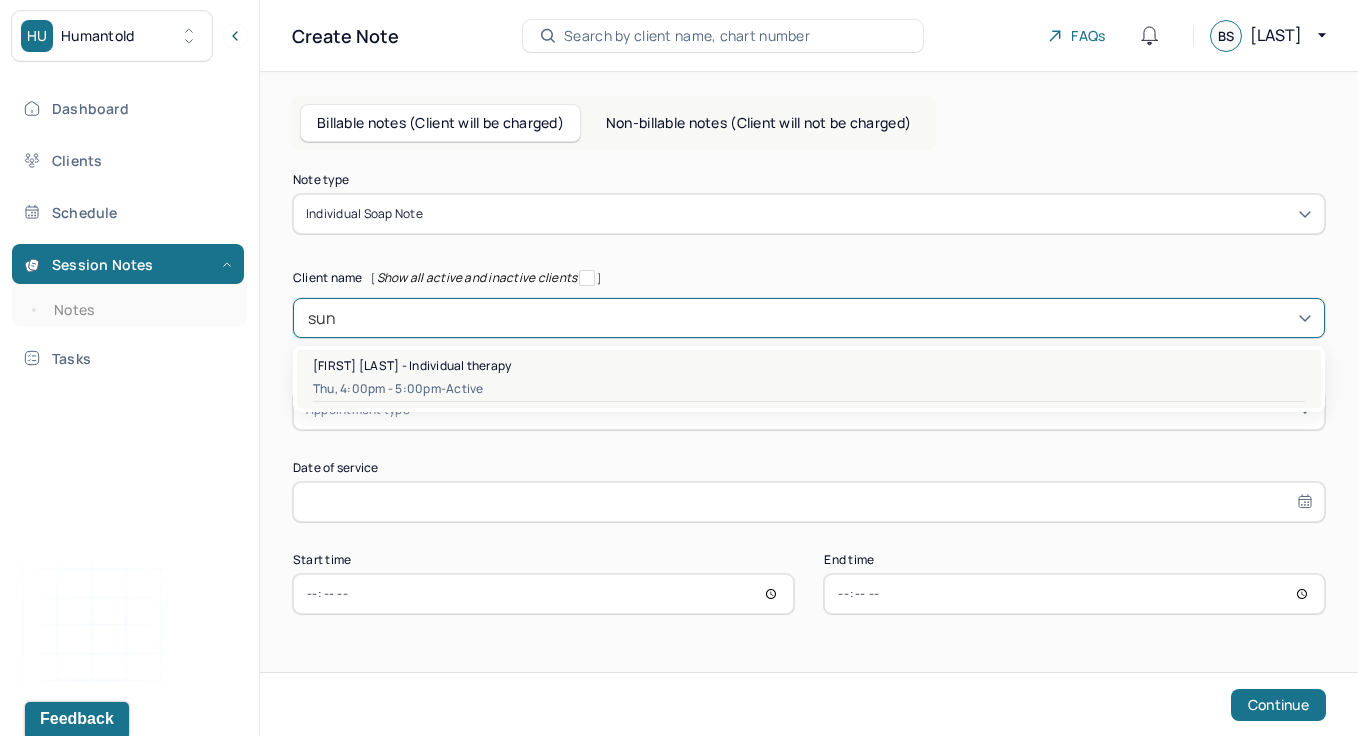 click on "[FIRST] [LAST] - Individual therapy" at bounding box center (412, 365) 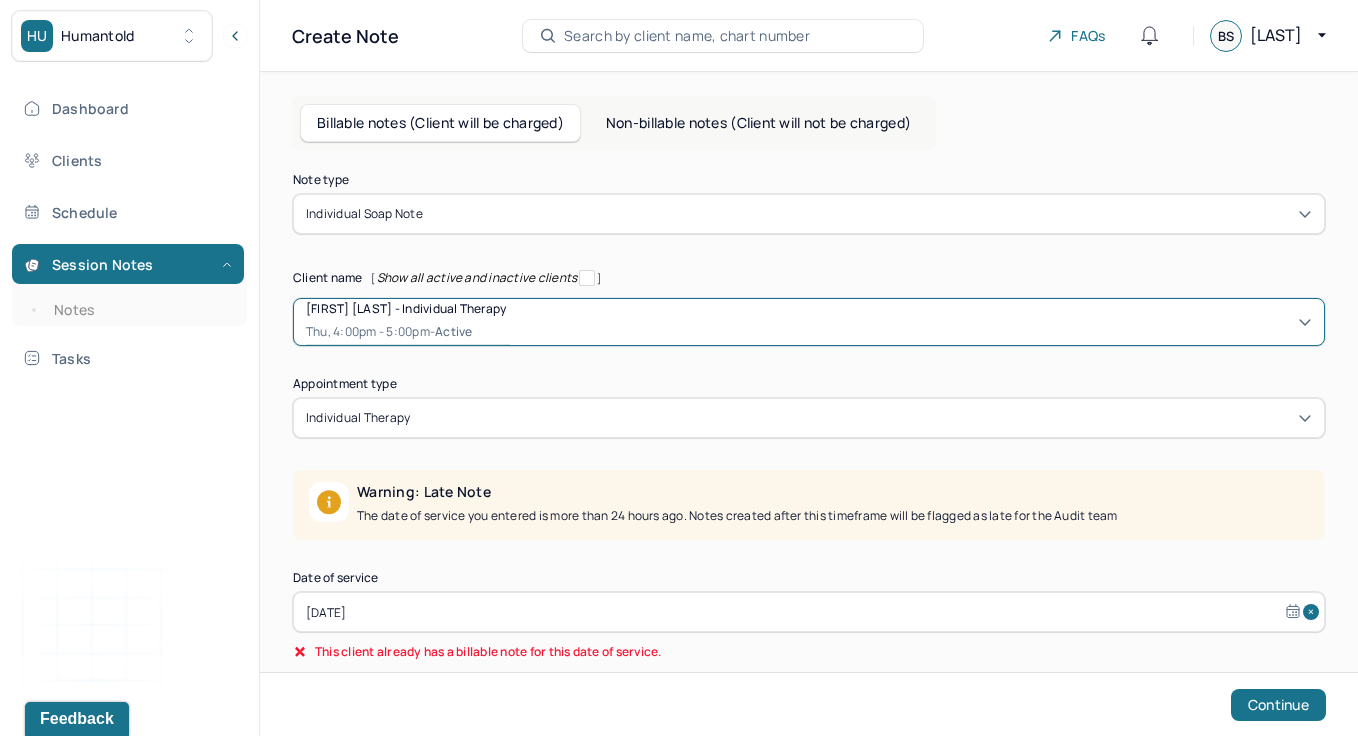 scroll, scrollTop: 125, scrollLeft: 0, axis: vertical 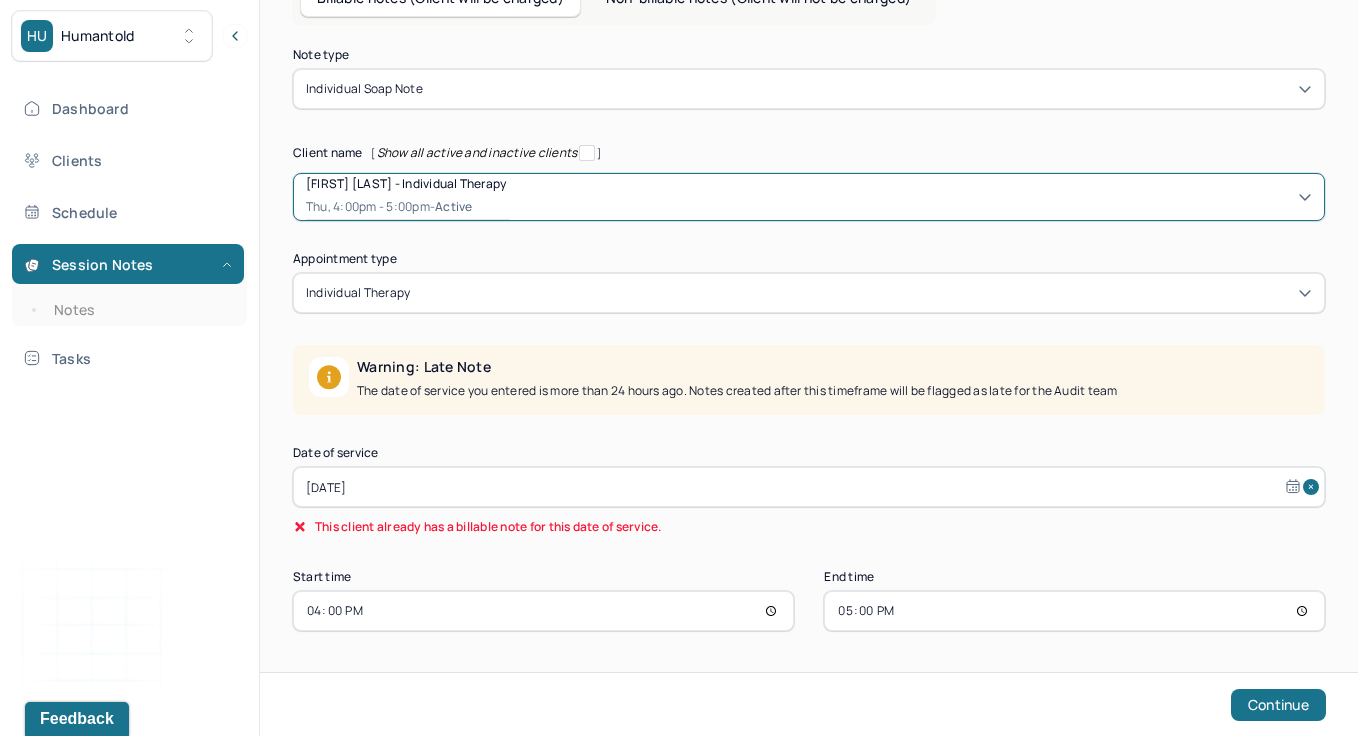 click on "[DATE]" at bounding box center [809, 487] 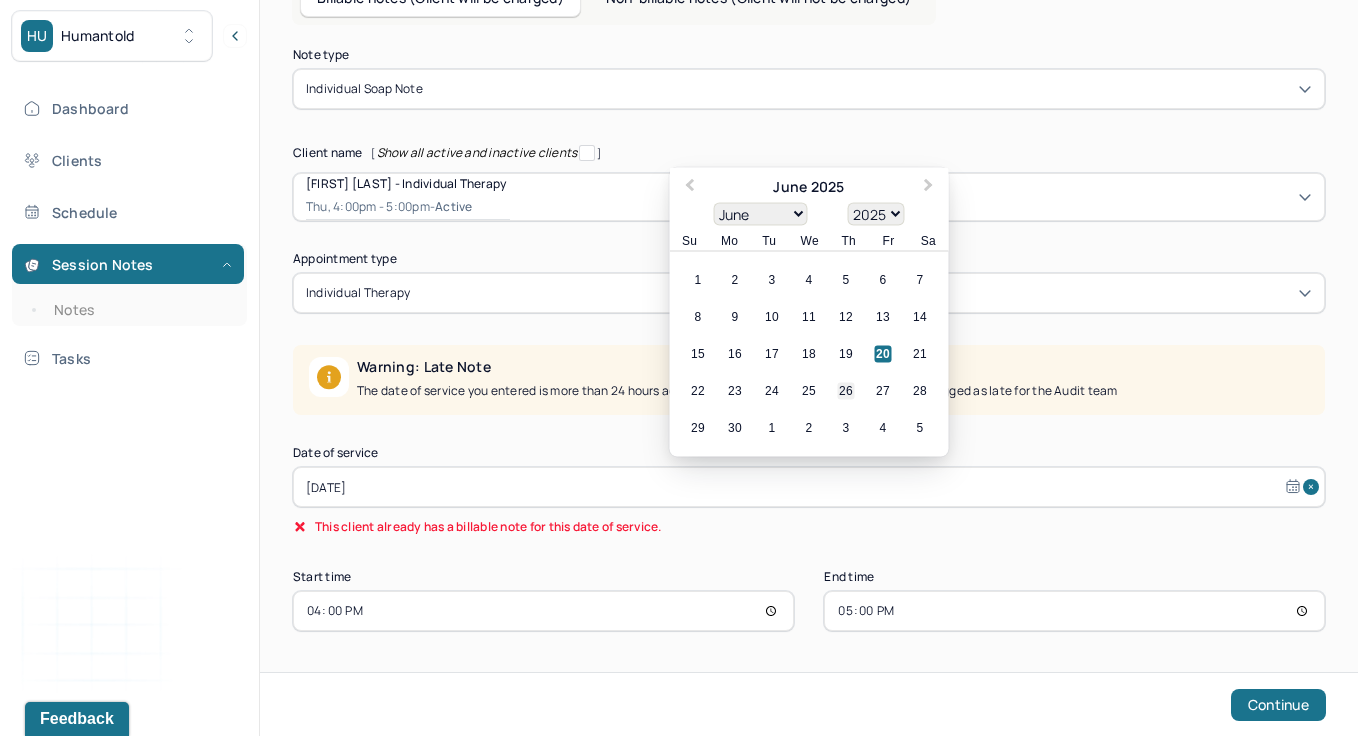 click on "26" at bounding box center (846, 391) 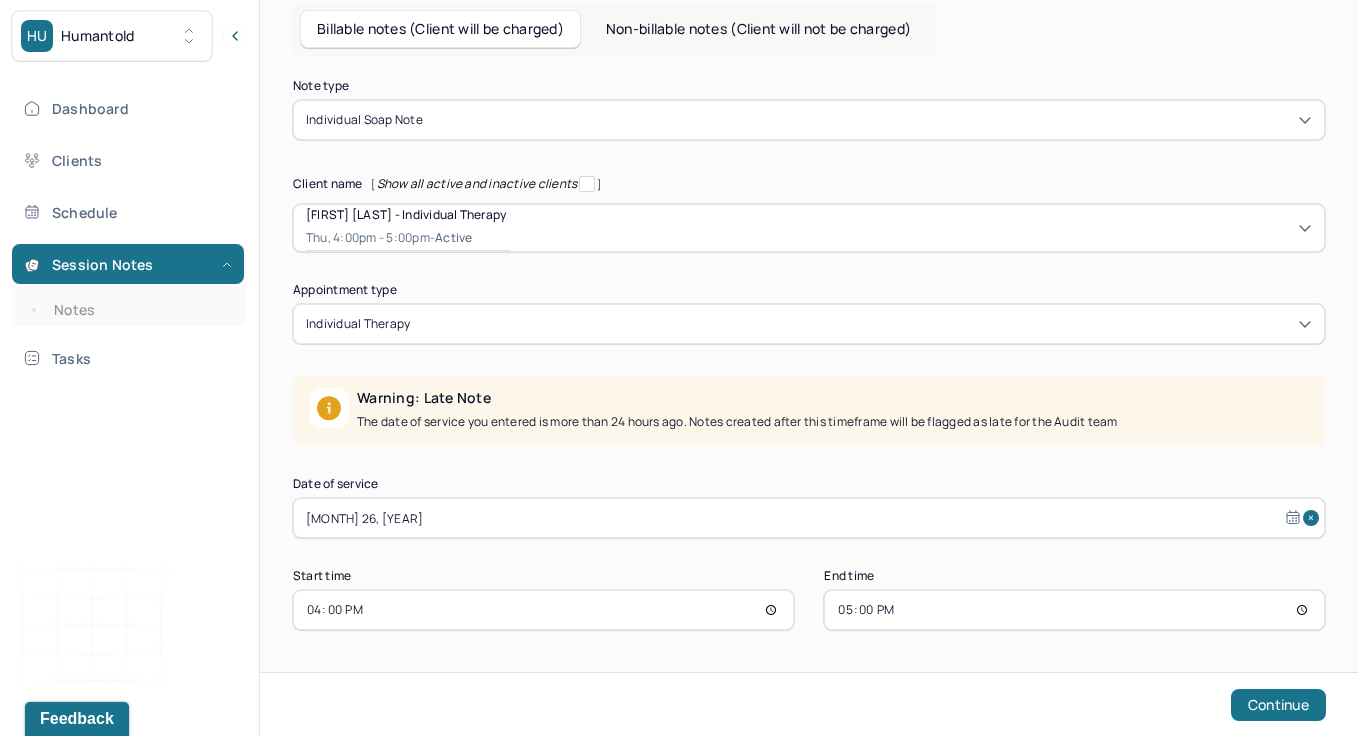 scroll, scrollTop: 93, scrollLeft: 0, axis: vertical 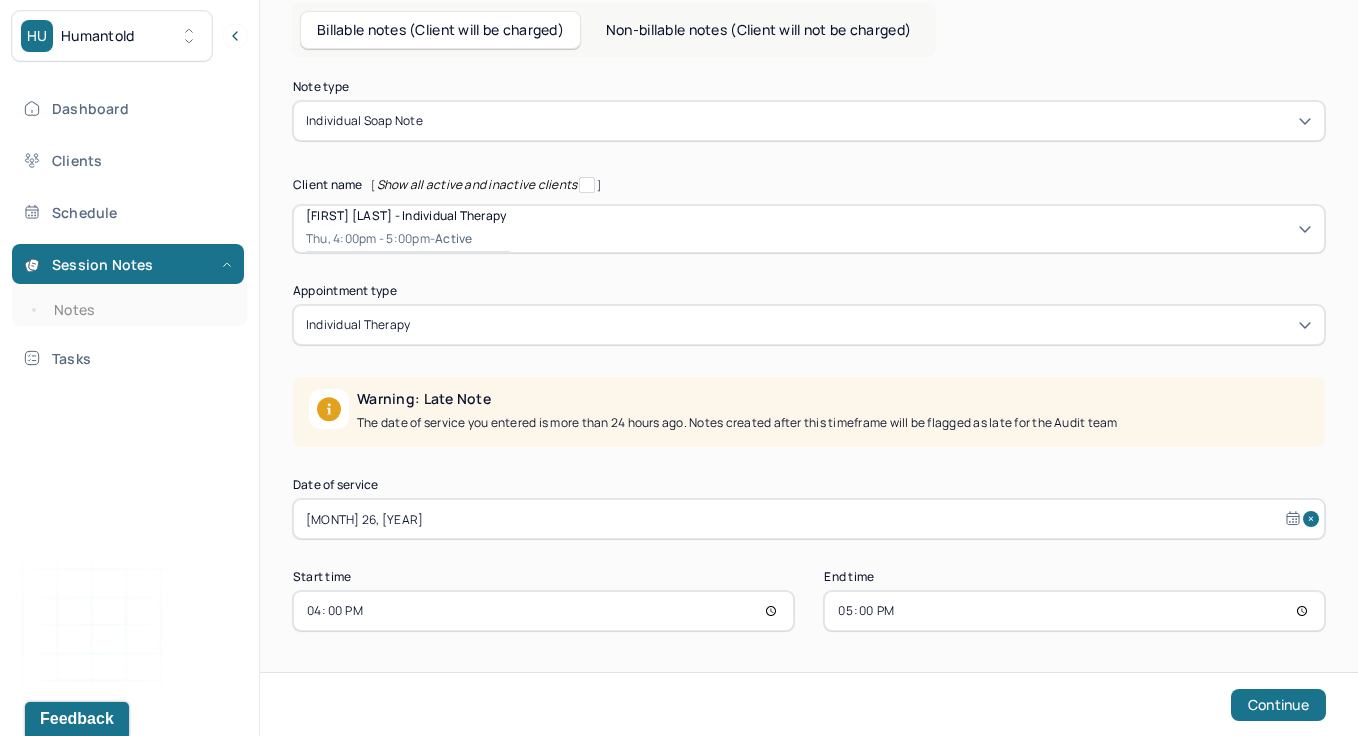 click on "16:00" at bounding box center (543, 611) 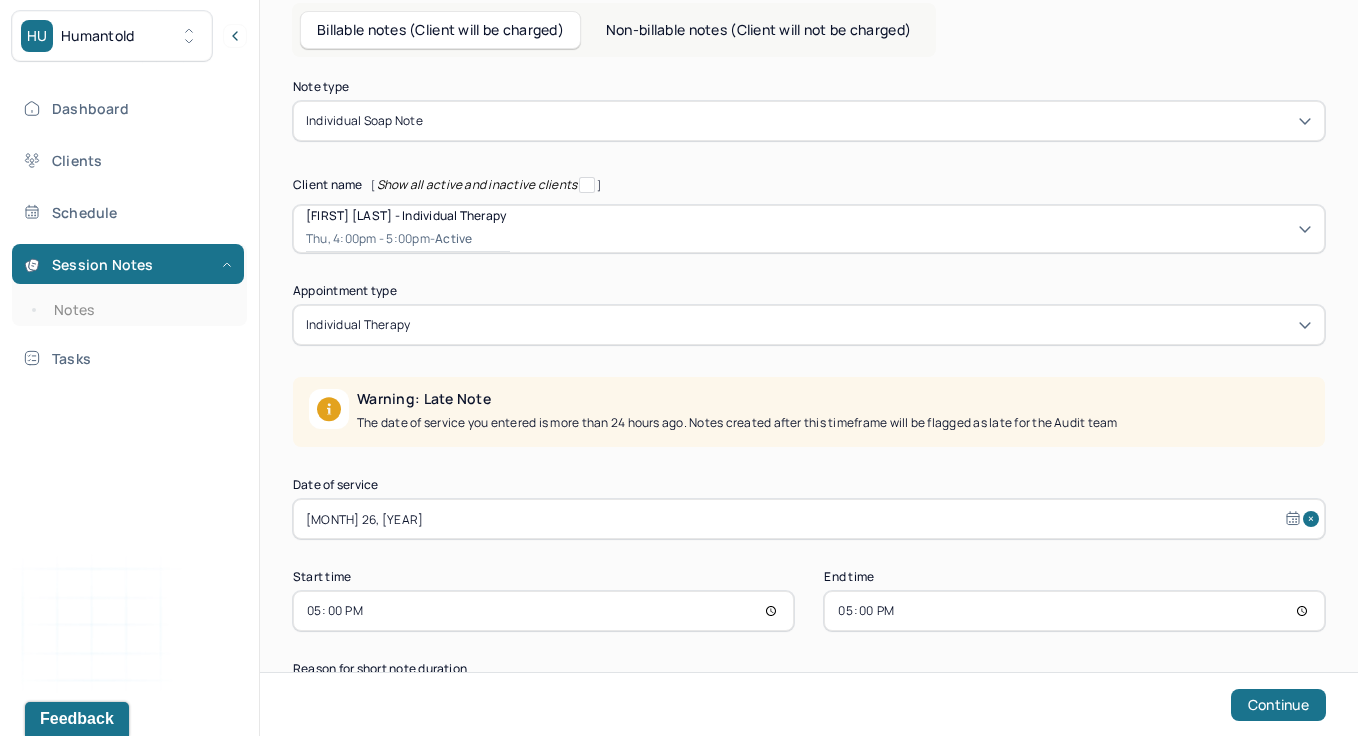 click on "17:00" at bounding box center (1074, 611) 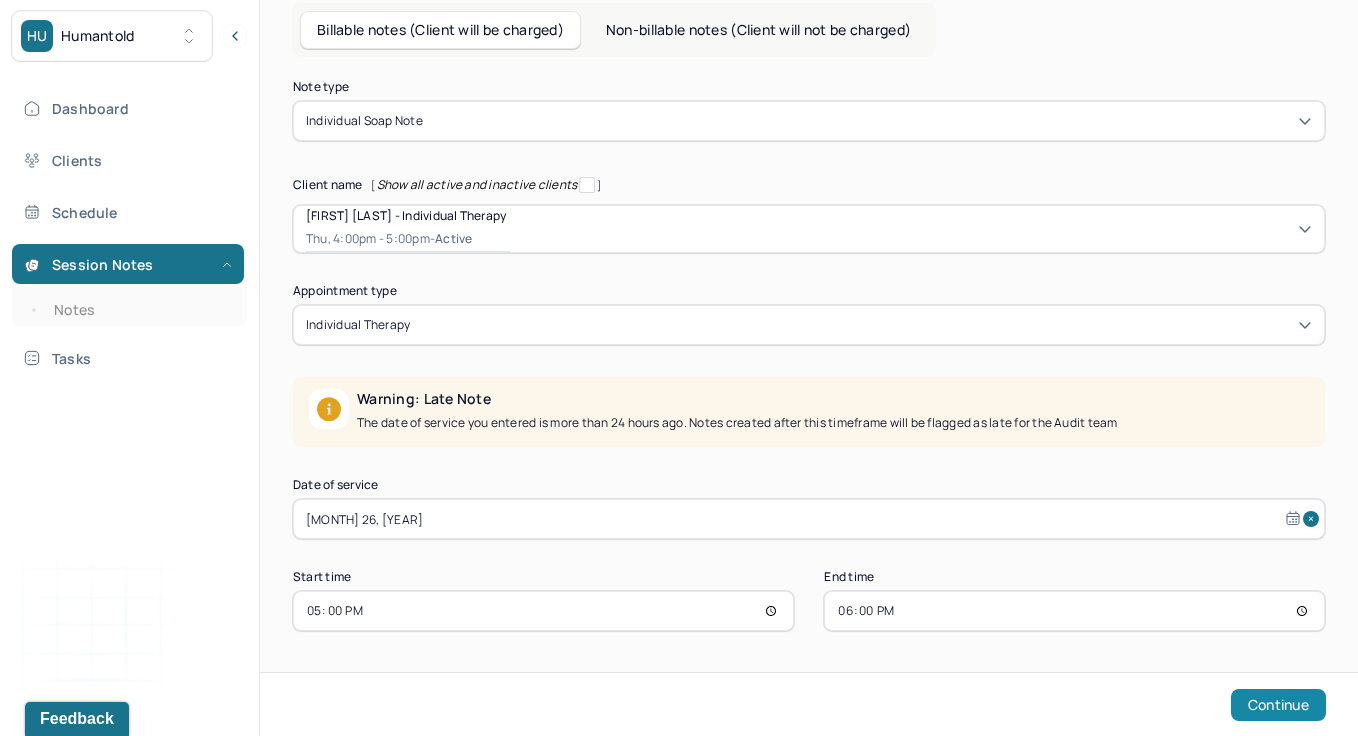 click on "Continue" at bounding box center (1278, 705) 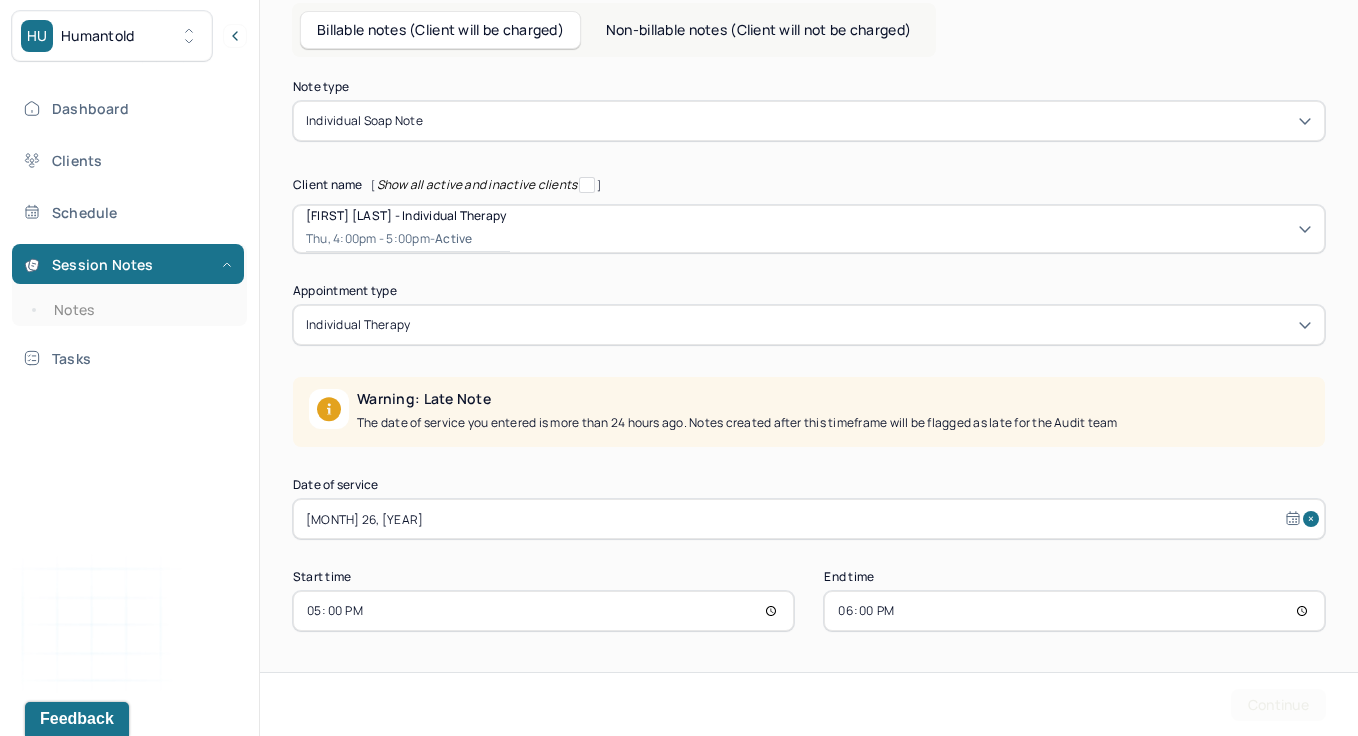 scroll, scrollTop: 0, scrollLeft: 0, axis: both 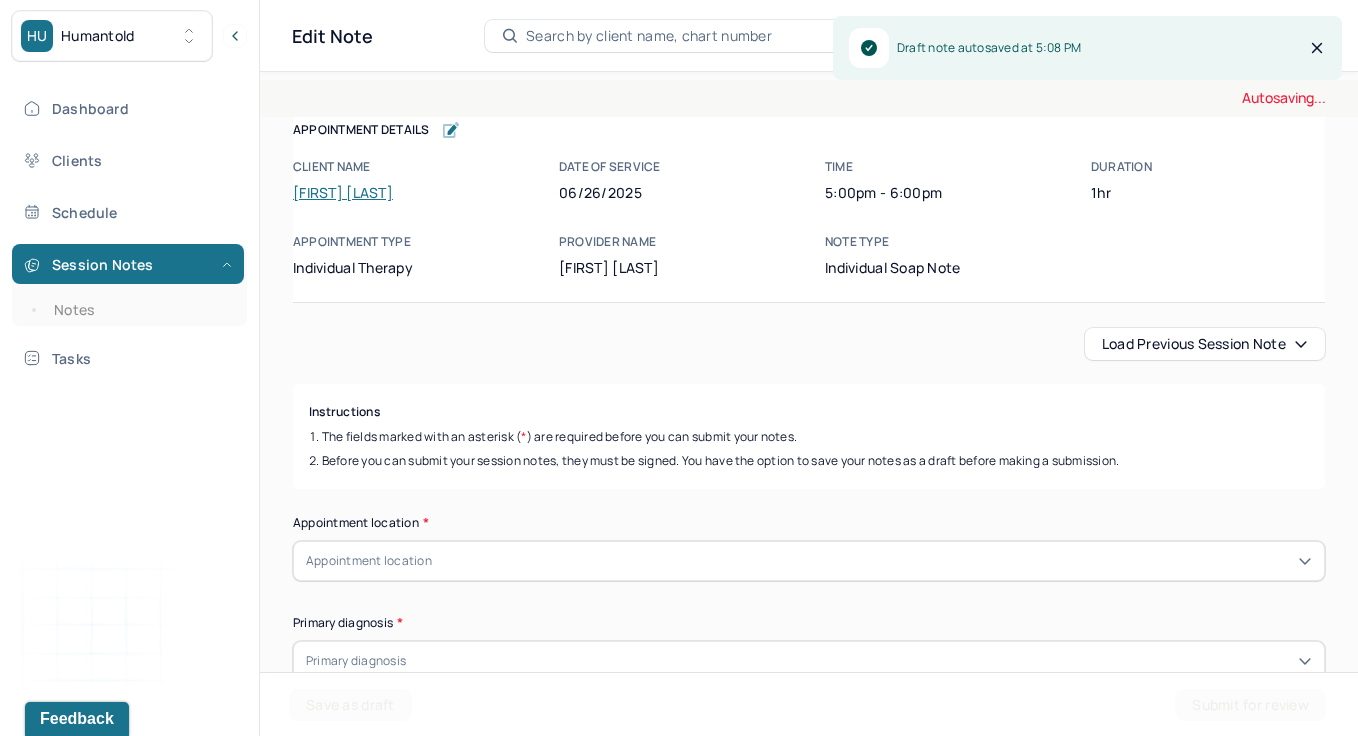 click on "Load previous session note" at bounding box center (1205, 344) 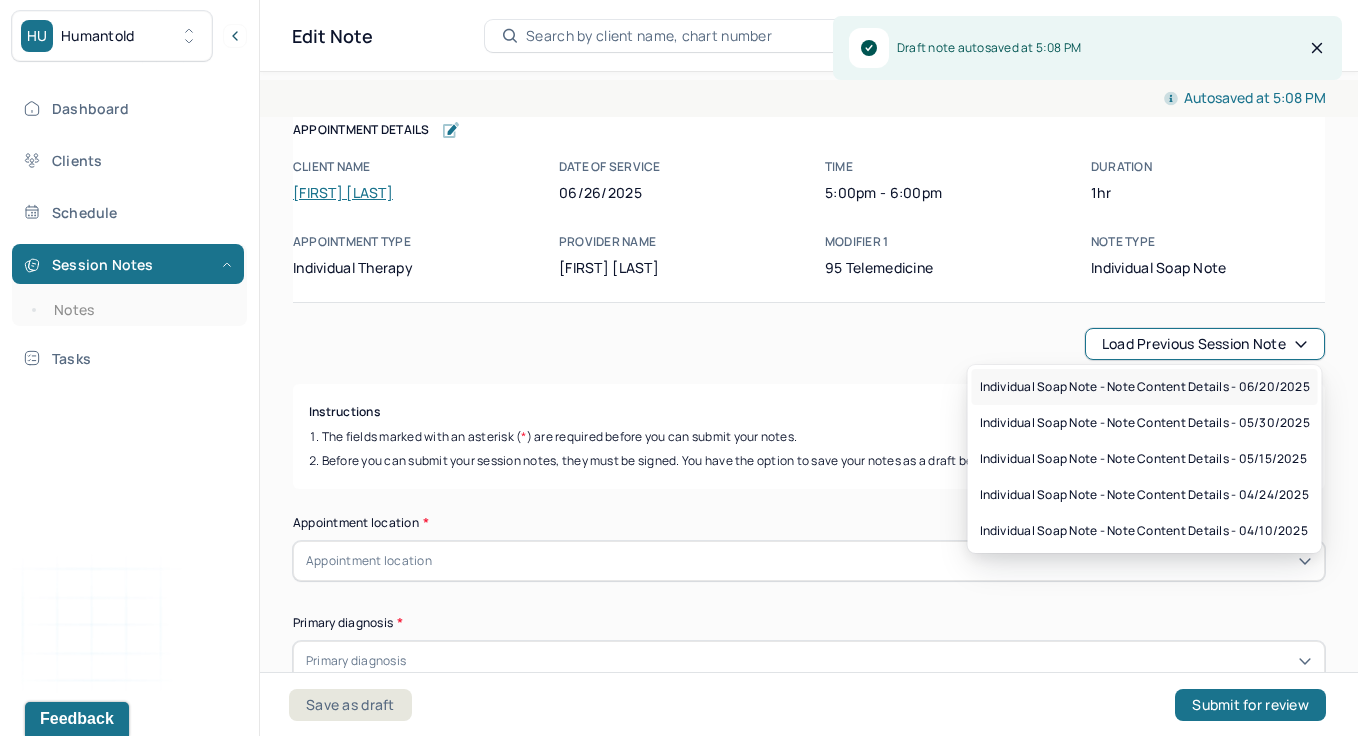 click on "Individual soap note   - Note content Details -   06/20/2025" at bounding box center [1145, 387] 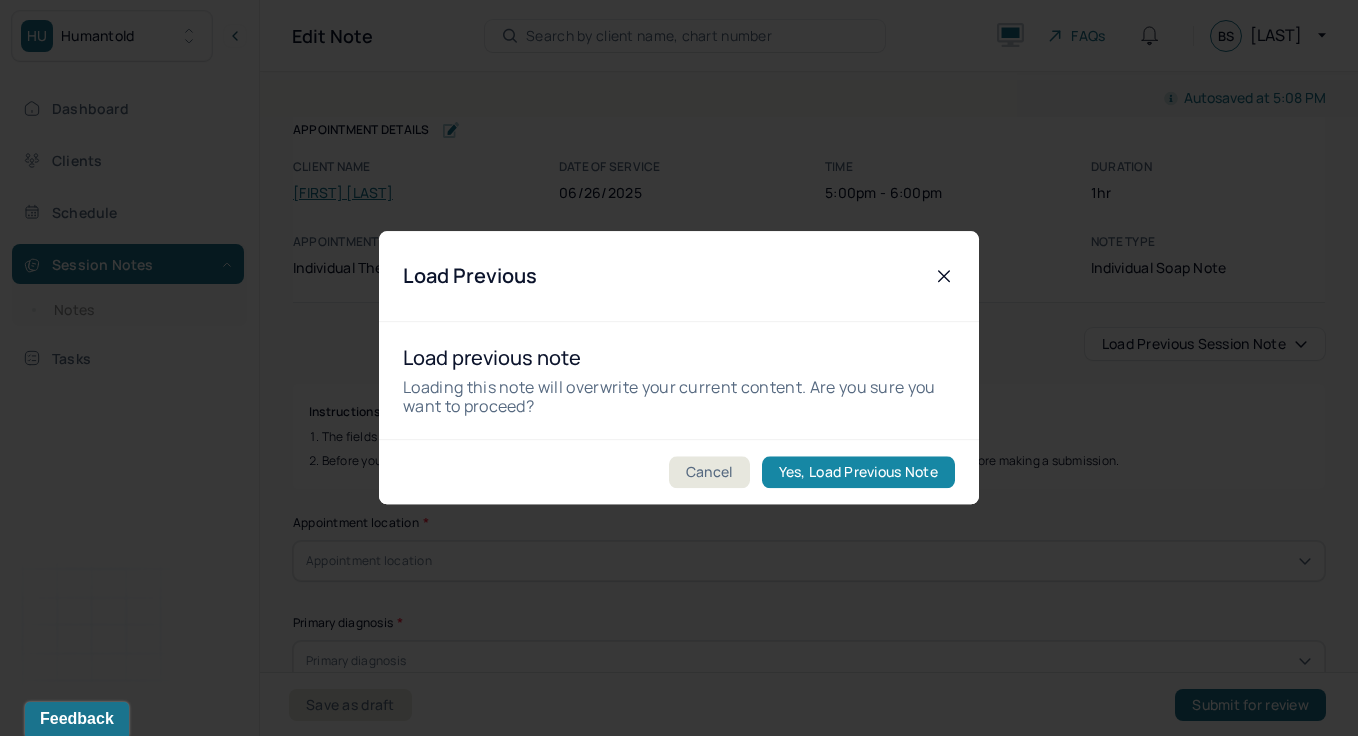 click on "Yes, Load Previous Note" at bounding box center [858, 473] 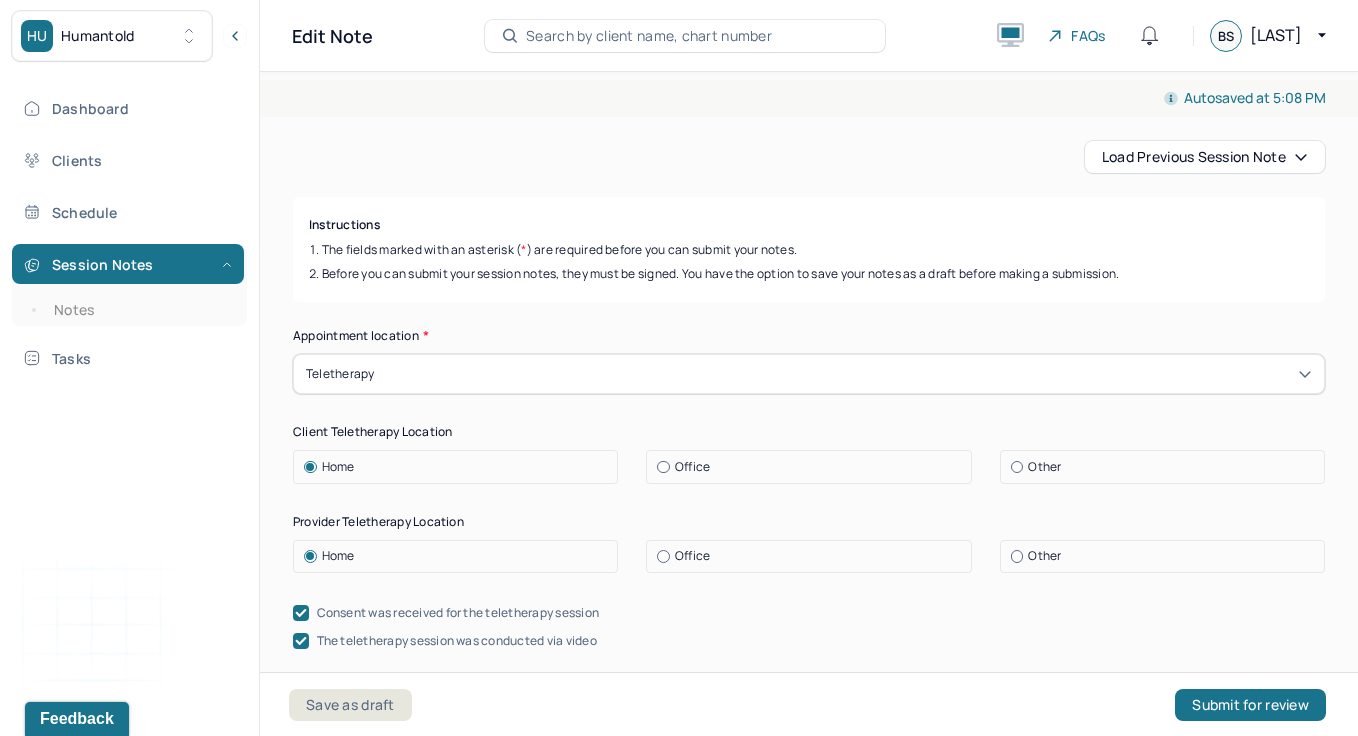 scroll, scrollTop: 188, scrollLeft: 0, axis: vertical 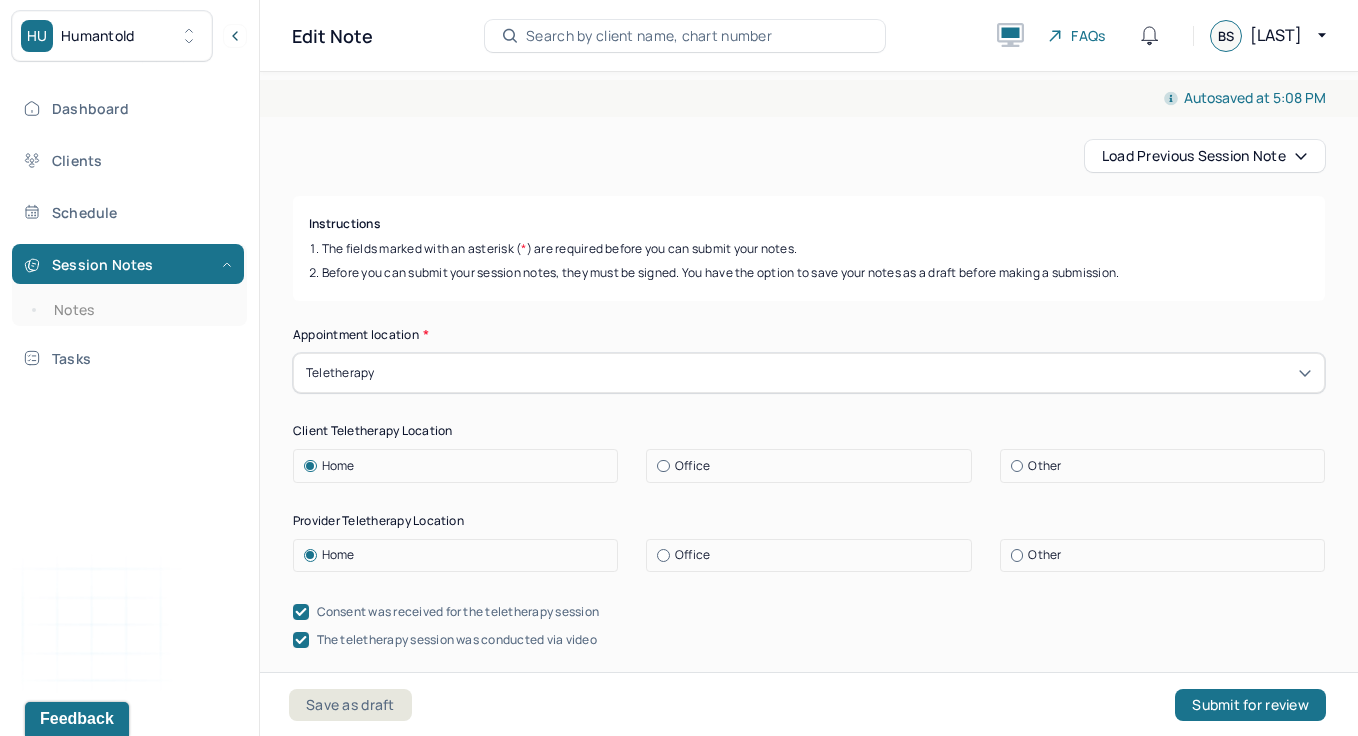 click on "Teletherapy" at bounding box center (809, 373) 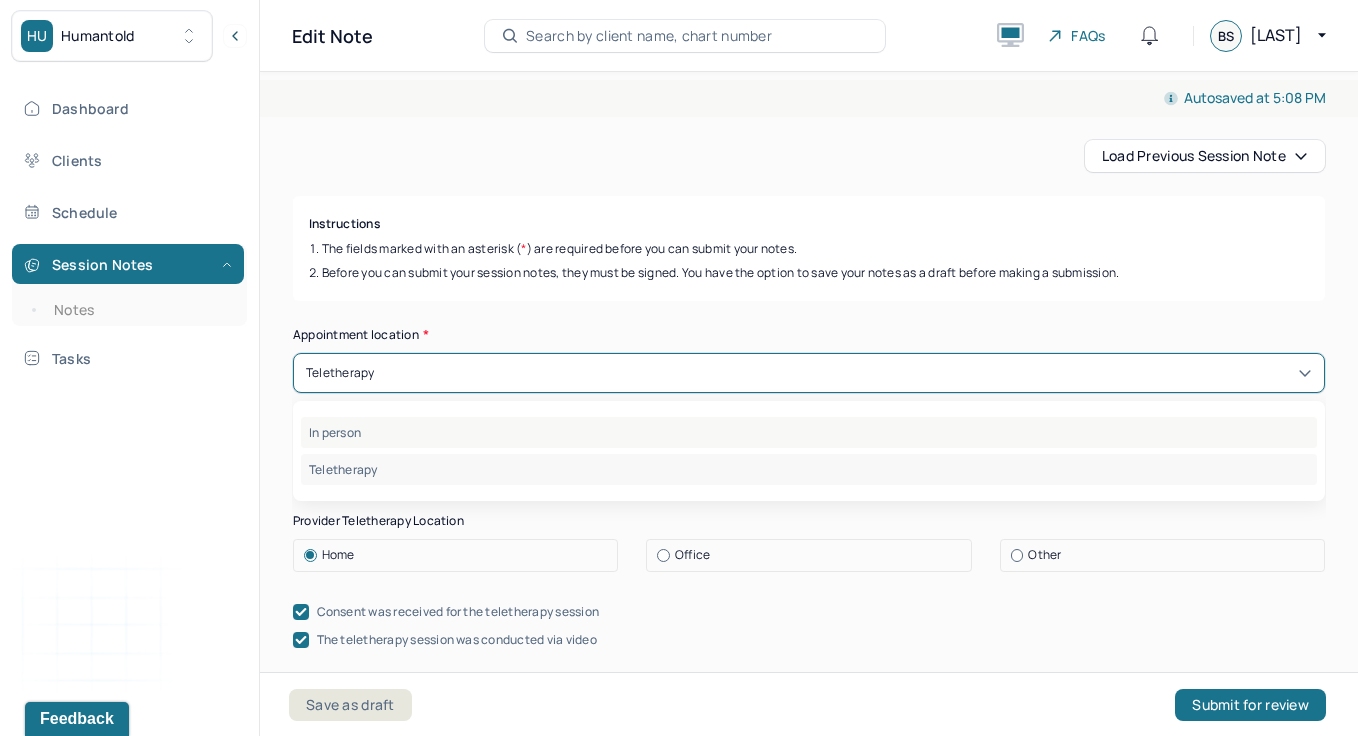 click on "In person" at bounding box center (809, 432) 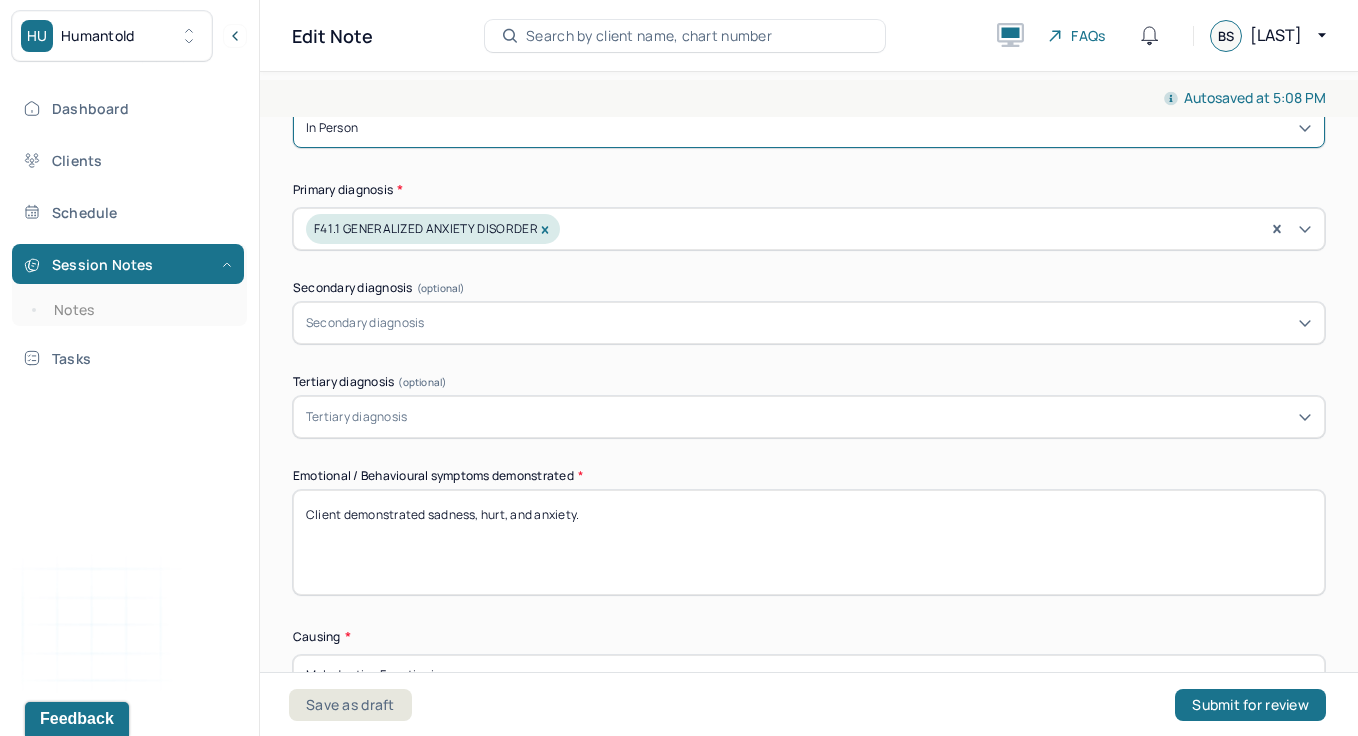 scroll, scrollTop: 467, scrollLeft: 0, axis: vertical 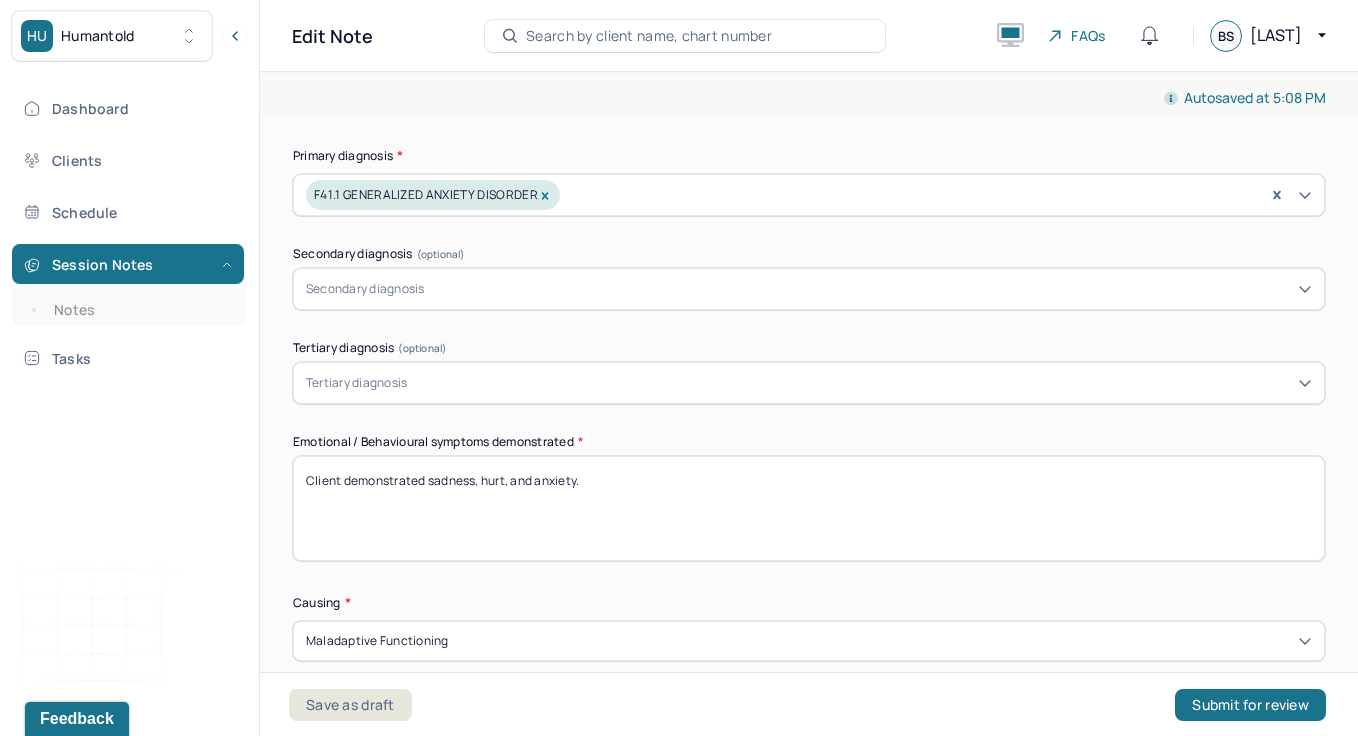 drag, startPoint x: 601, startPoint y: 479, endPoint x: 421, endPoint y: 466, distance: 180.46883 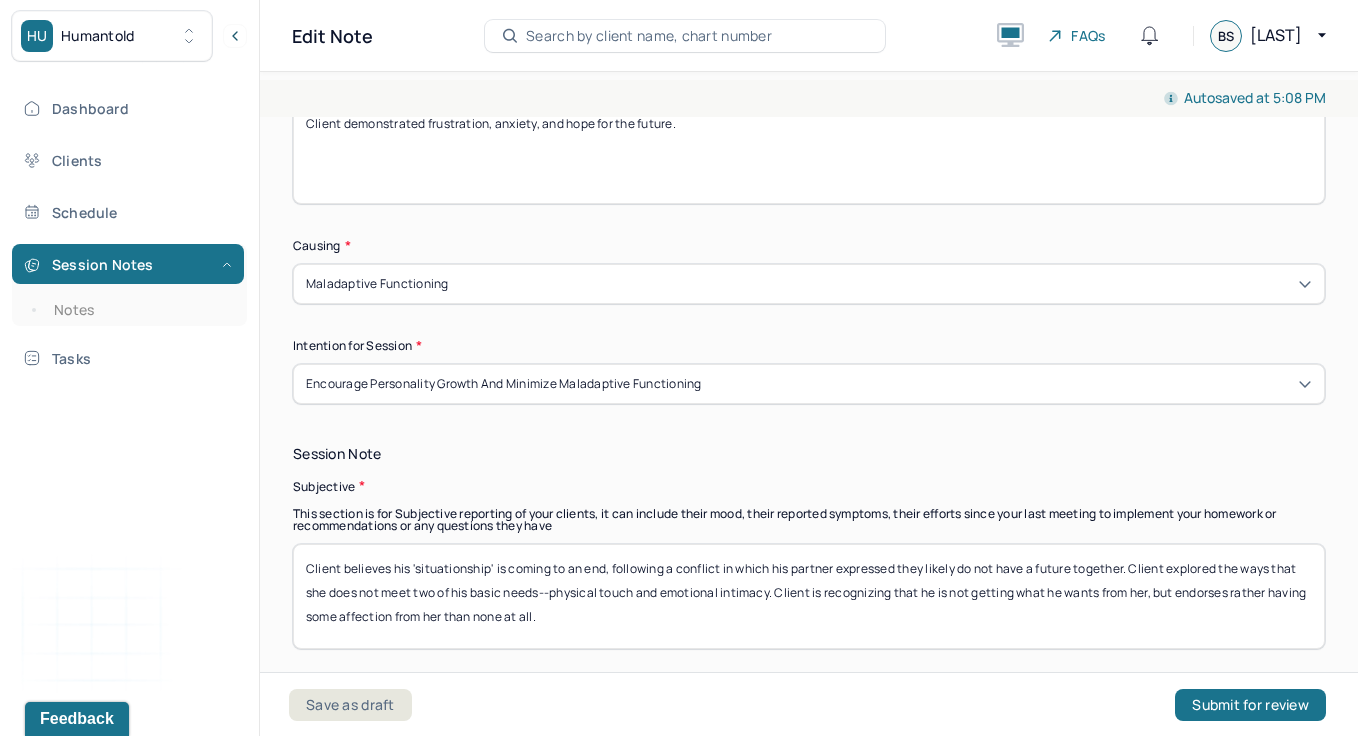 scroll, scrollTop: 828, scrollLeft: 0, axis: vertical 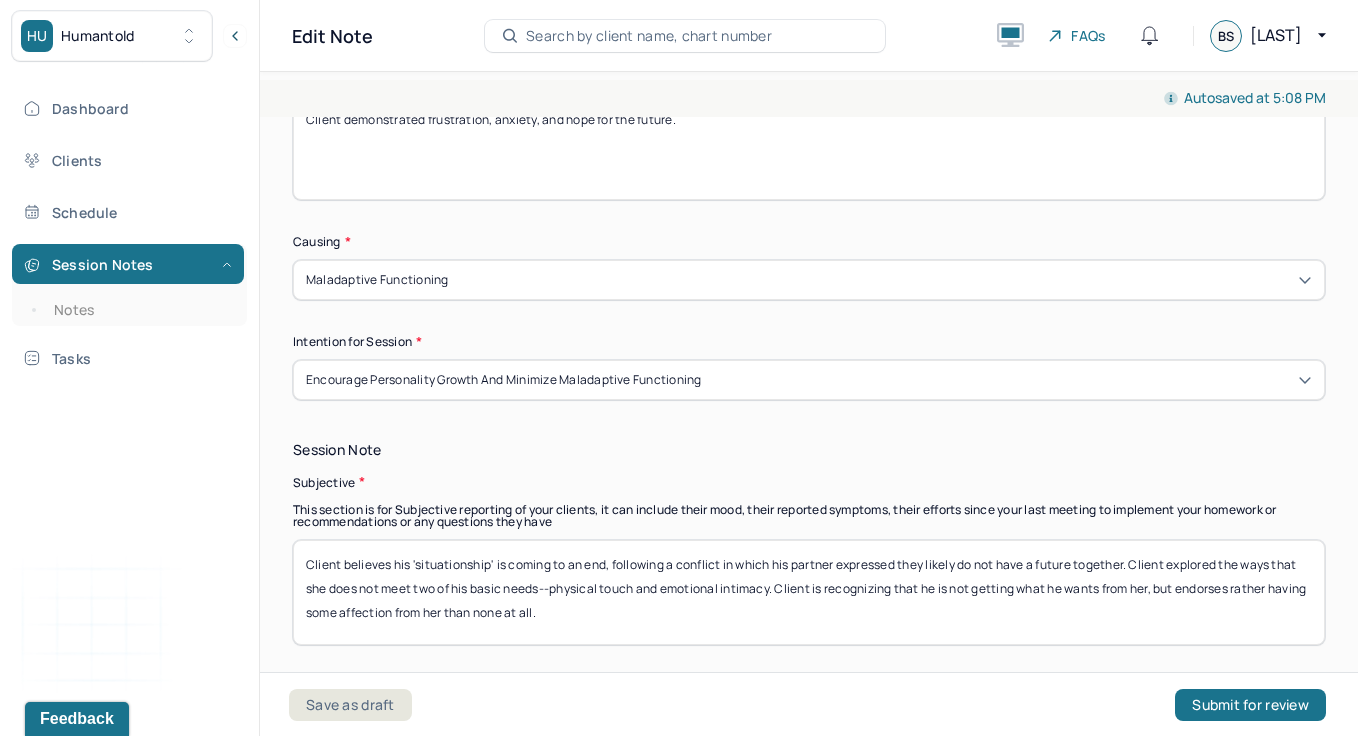 type on "Client demonstrated frustration, anxiety, and hope for the future." 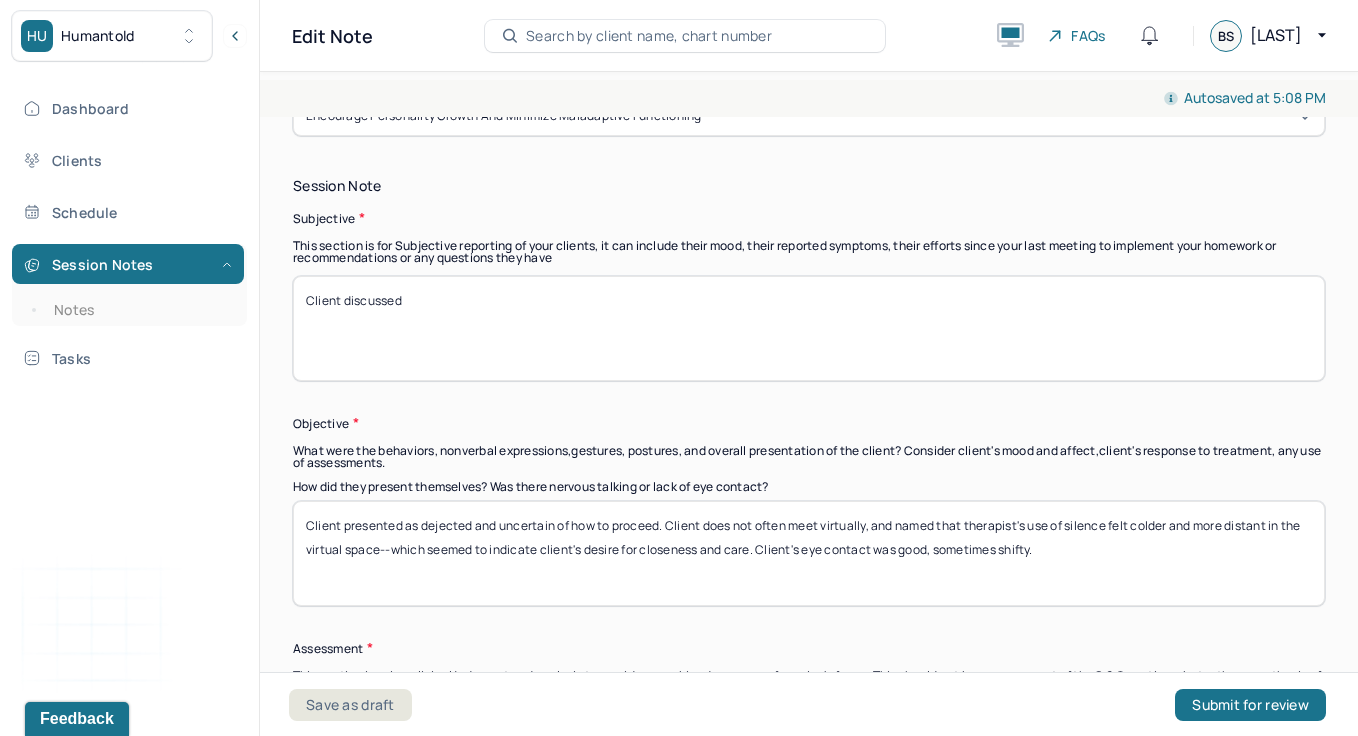 scroll, scrollTop: 1059, scrollLeft: 0, axis: vertical 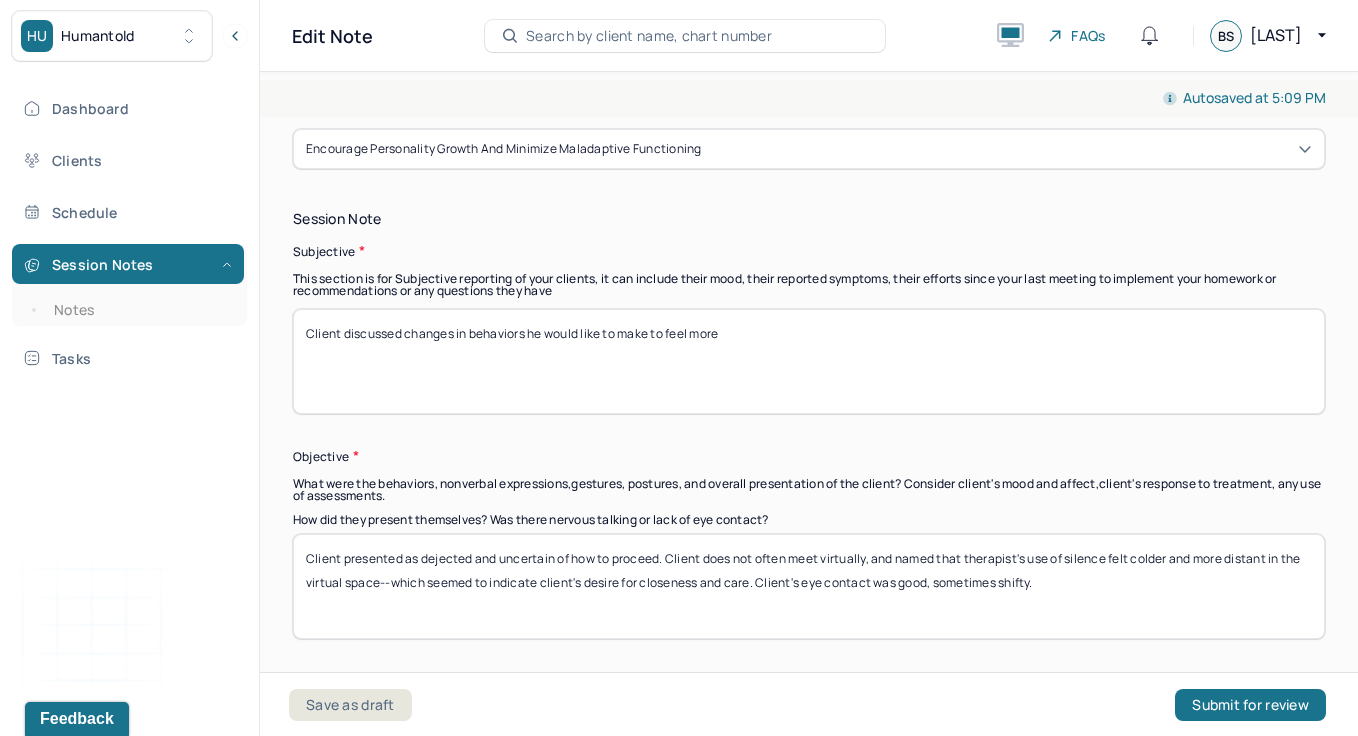 click on "Client discussed changes in behaviors he would like to make to feel more" at bounding box center [809, 361] 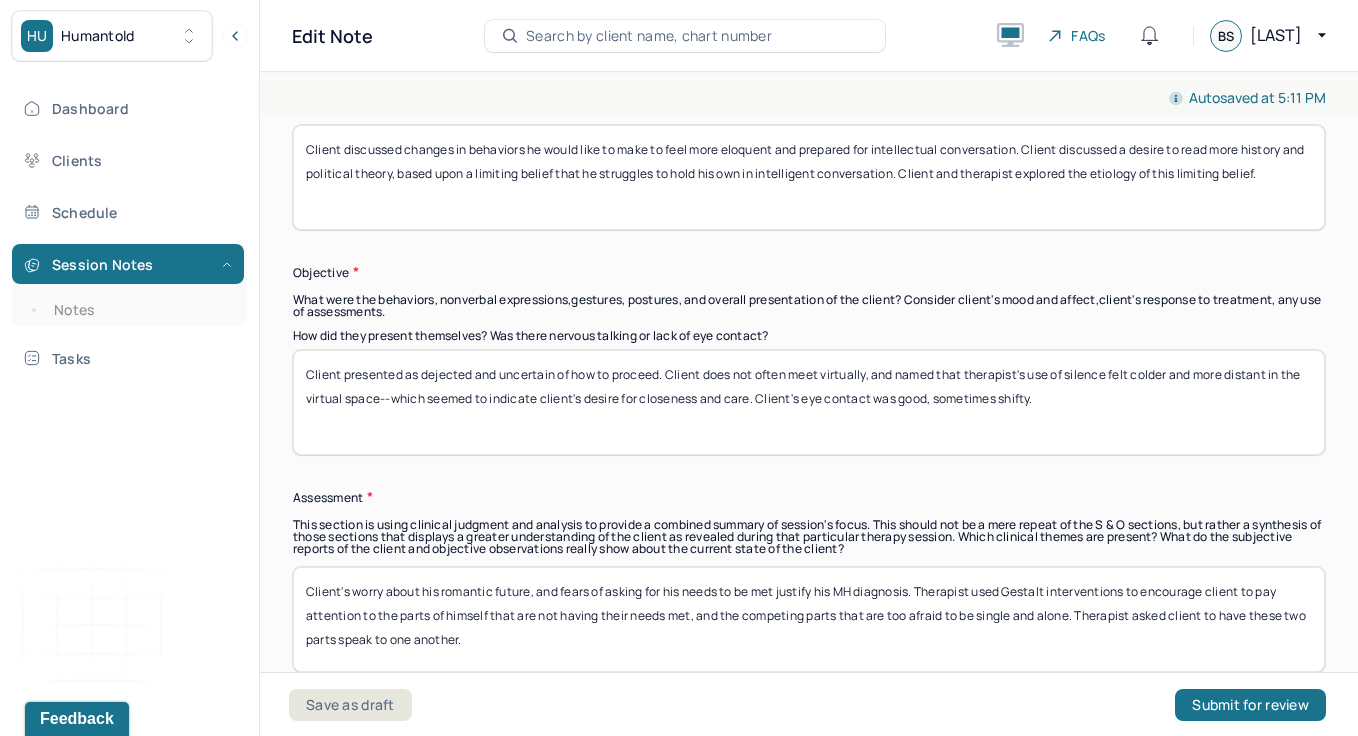 scroll, scrollTop: 1276, scrollLeft: 0, axis: vertical 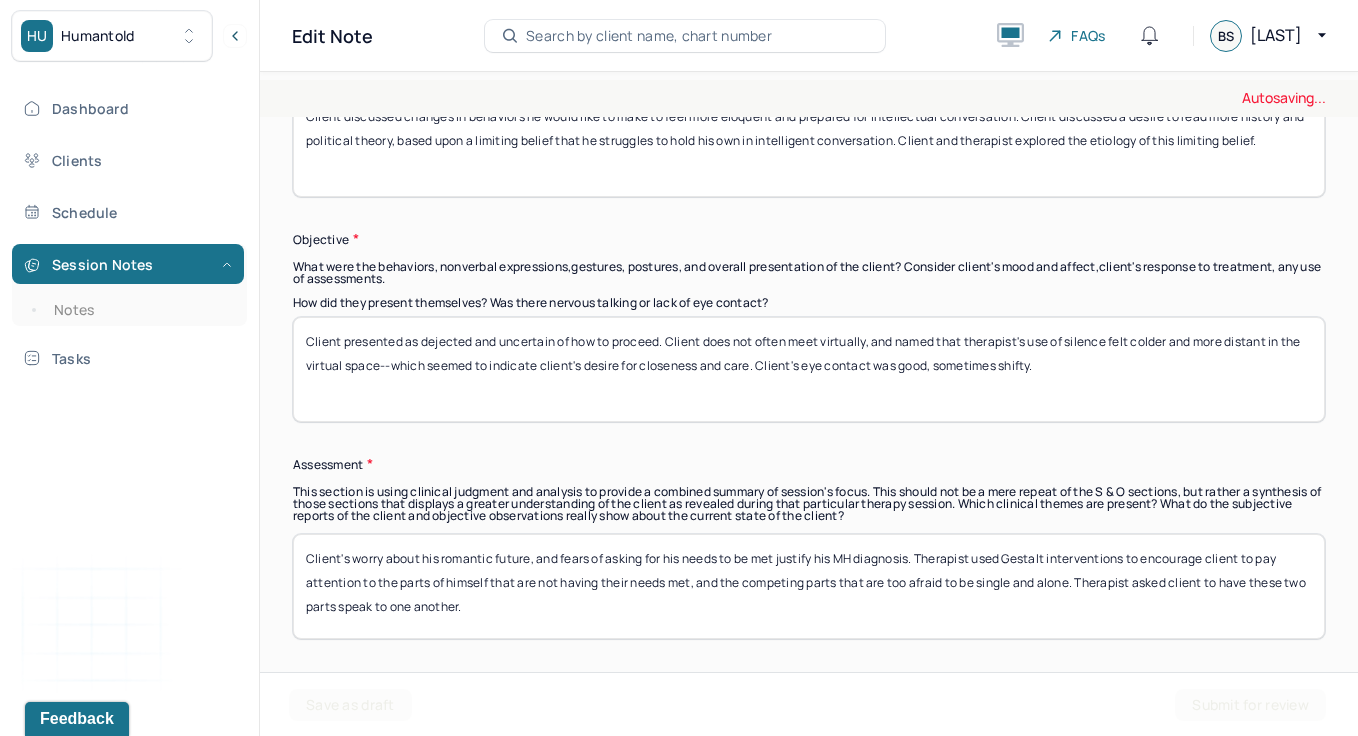 type on "Client discussed changes in behaviors he would like to make to feel more eloquent and prepared for intellectual conversation. Client discussed a desire to read more history and political theory, based upon a limiting belief that he struggles to hold his own in intelligent conversation. Client and therapist explored the etiology of this limiting belief." 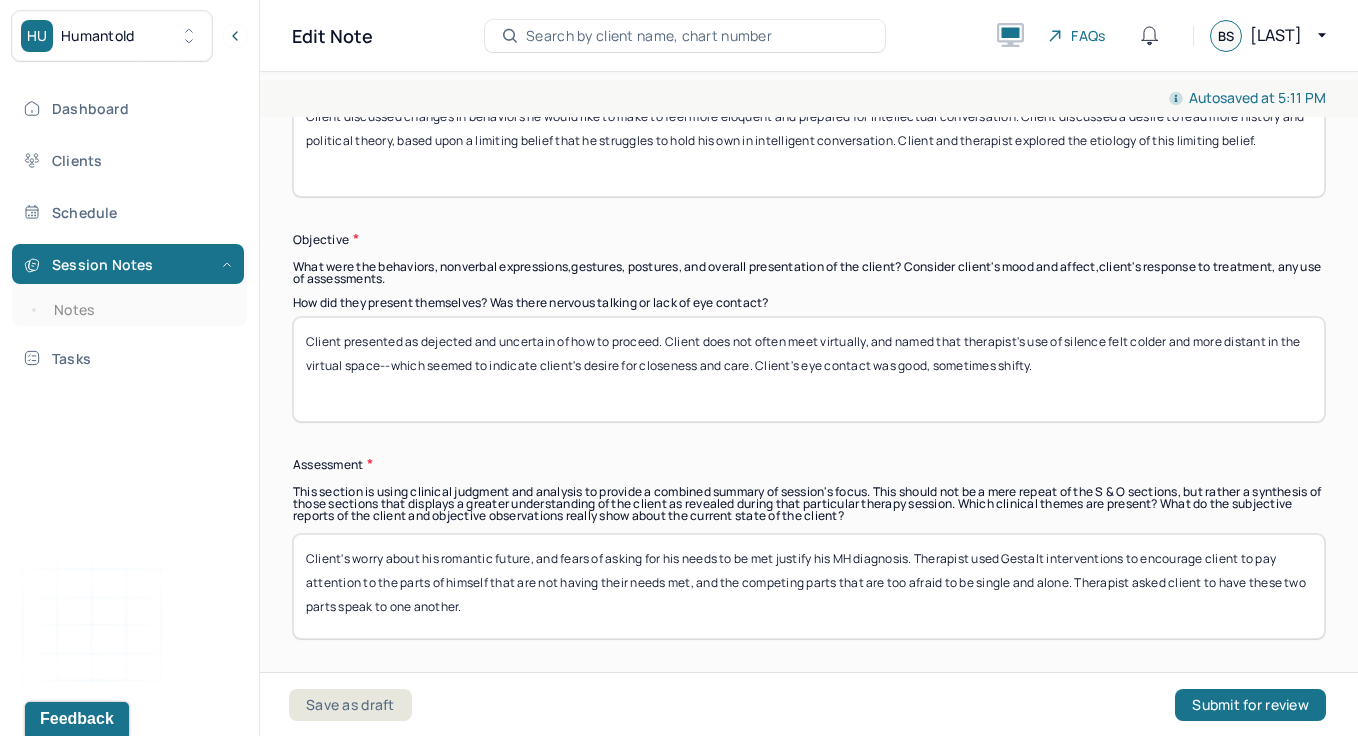 click on "Client presented as dejected and uncertain of how to proceed. Client does not often meet virtually, and named that therapist's use of silence felt colder and more distant in the virtual space--which seemed to indicate client's desire for closeness and care. Client's eye contact was good, sometimes shifty." at bounding box center [809, 369] 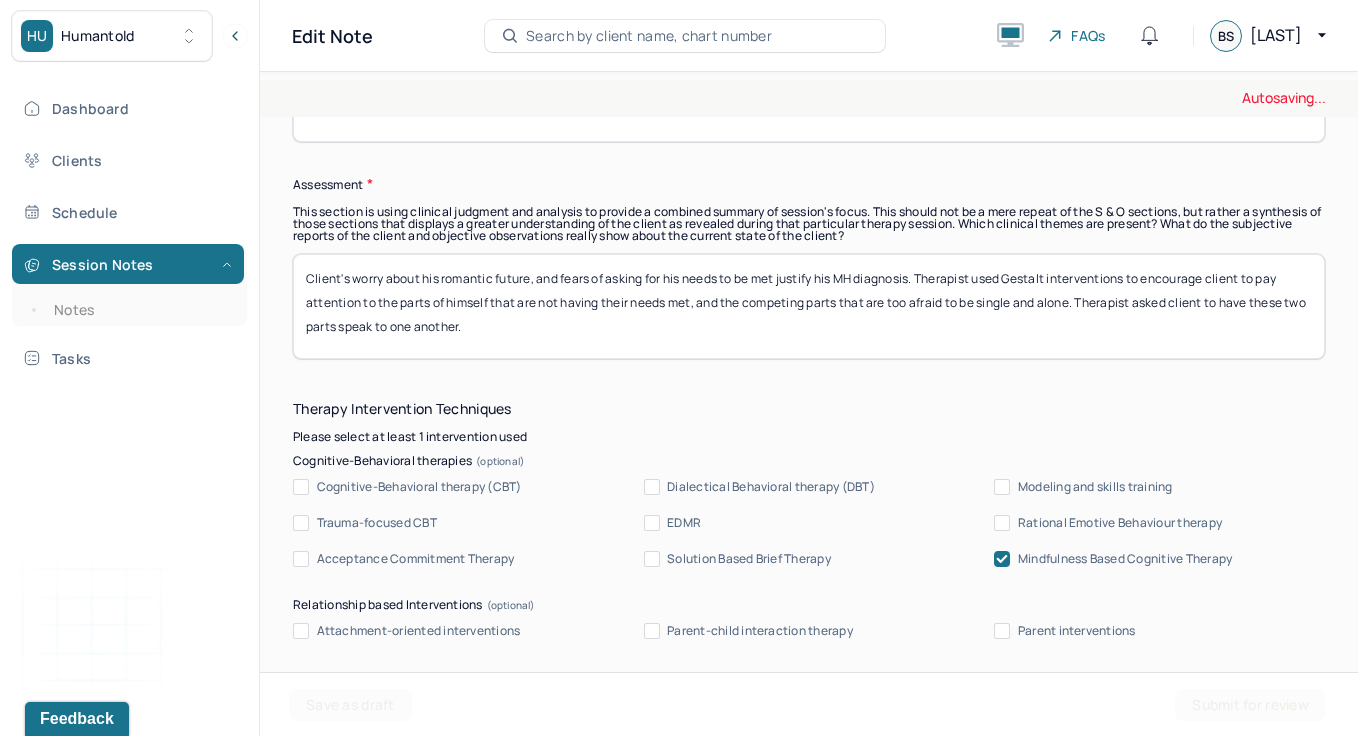 scroll, scrollTop: 1568, scrollLeft: 0, axis: vertical 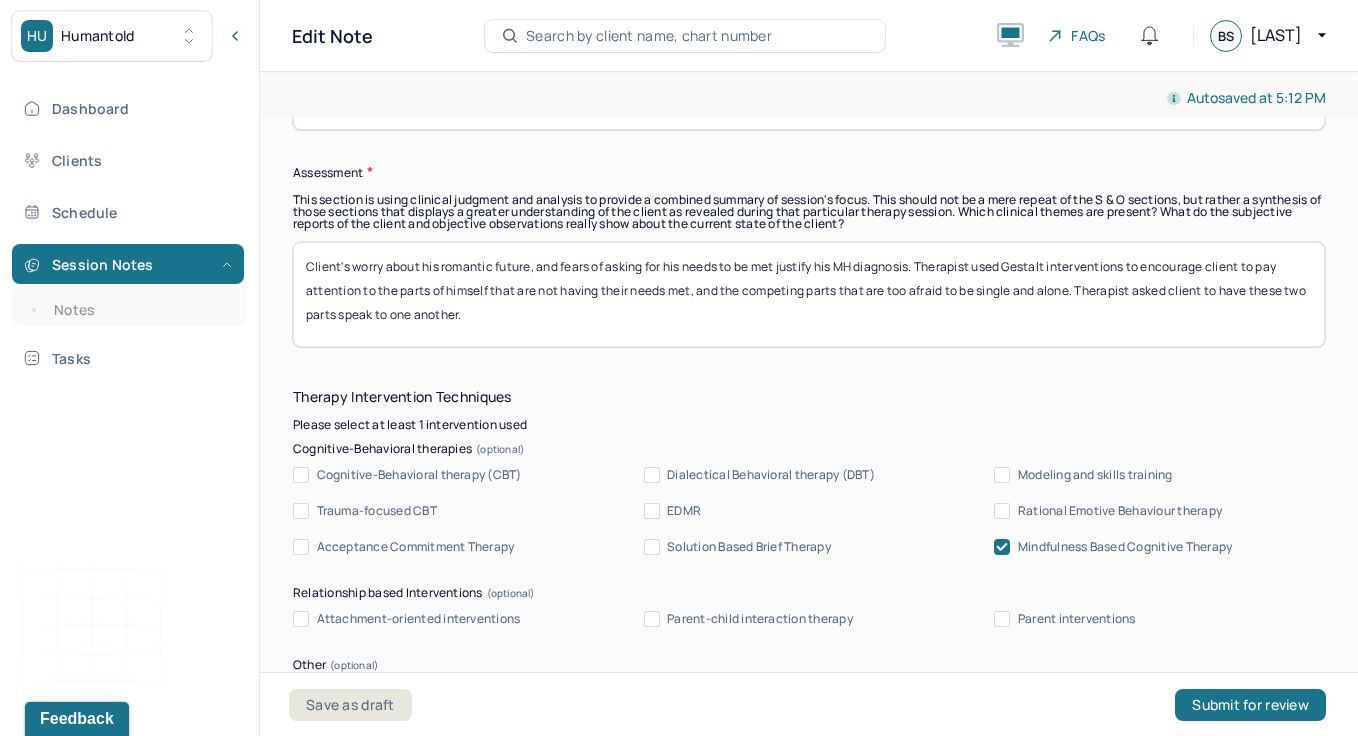 type on "Client entered session with a tennis racket and tennis clothes. He sat in a relaxed posture and made good eye contact. The tone of session was playful and friendly." 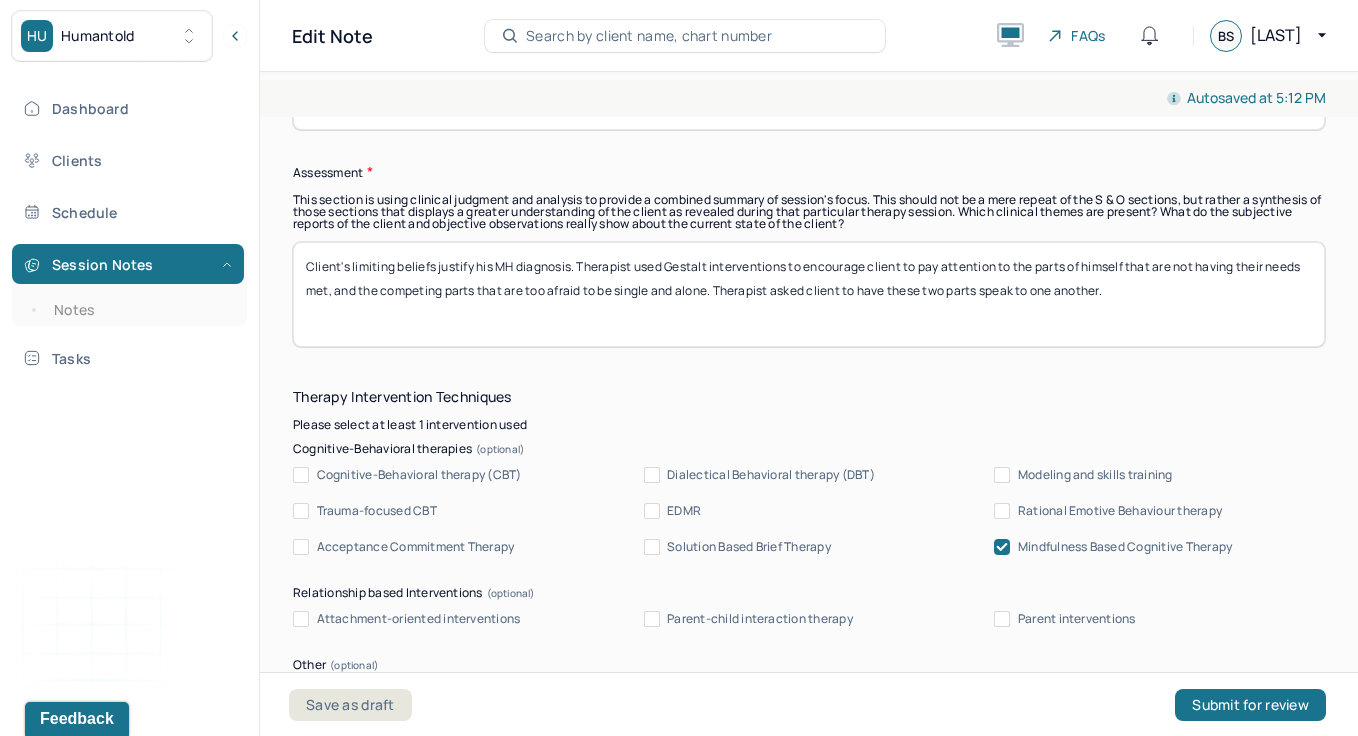 click on "Client's limiting beliefs justify his MH diagnosis. Therapist used Gestalt interventions to encourage client to pay attention to the parts of himself that are not having their needs met, and the competing parts that are too afraid to be single and alone. Therapist asked client to have these two parts speak to one another." at bounding box center (809, 294) 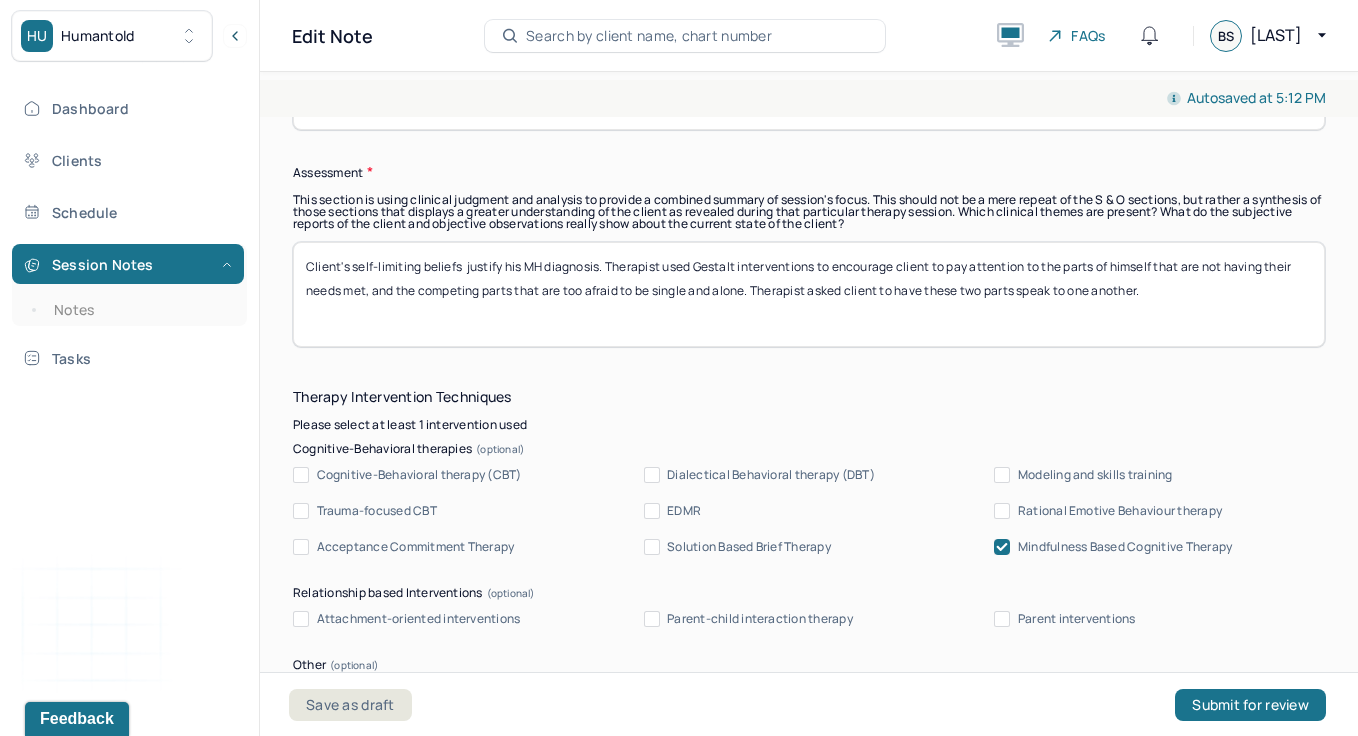 click on "Client's self-limiting beliefs  justify his MH diagnosis. Therapist used Gestalt interventions to encourage client to pay attention to the parts of himself that are not having their needs met, and the competing parts that are too afraid to be single and alone. Therapist asked client to have these two parts speak to one another." at bounding box center [809, 294] 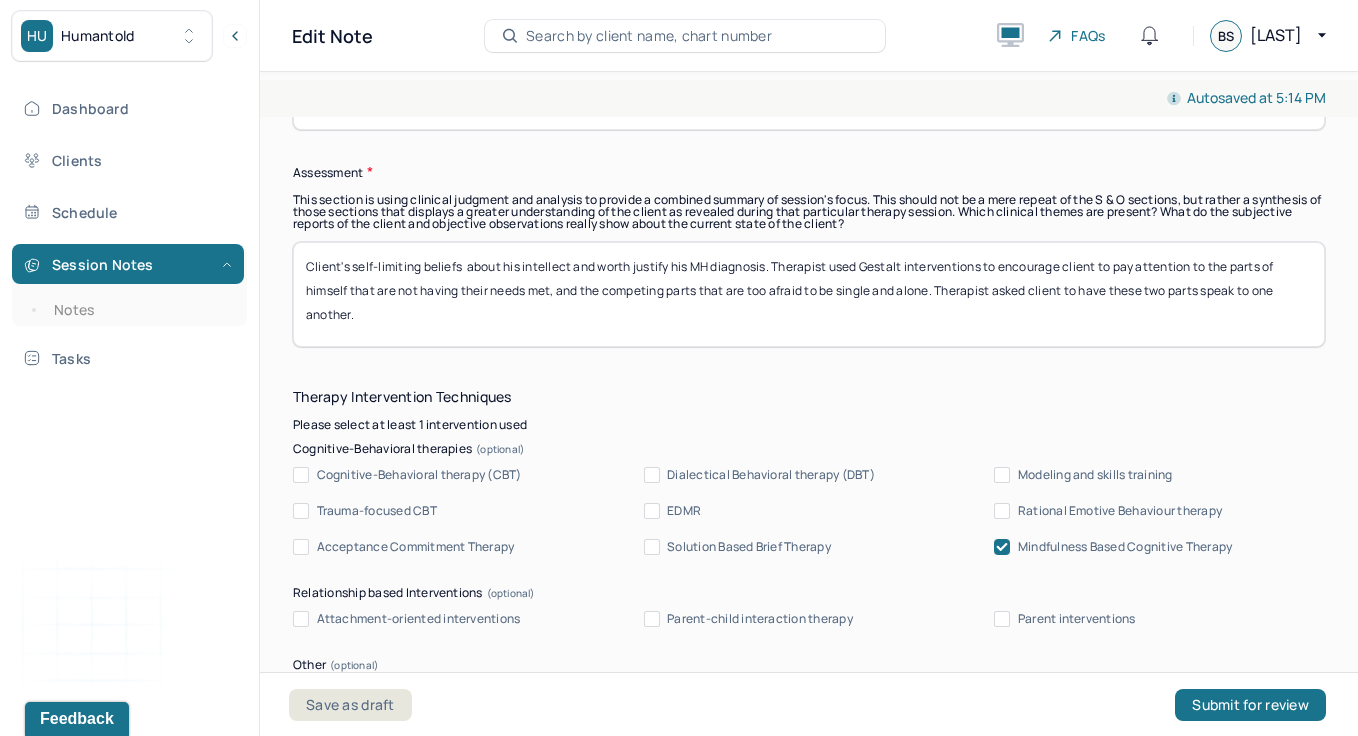 drag, startPoint x: 459, startPoint y: 329, endPoint x: 1004, endPoint y: 253, distance: 550.27356 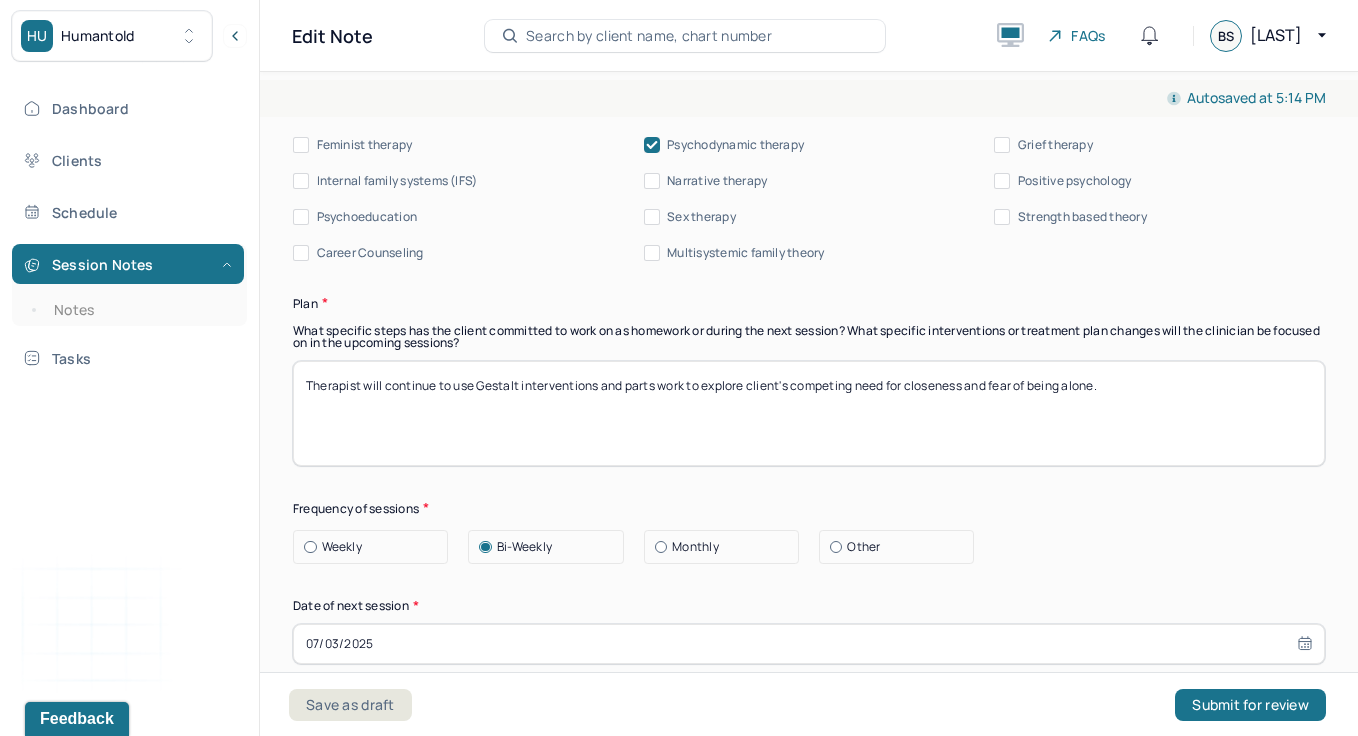 scroll, scrollTop: 2151, scrollLeft: 0, axis: vertical 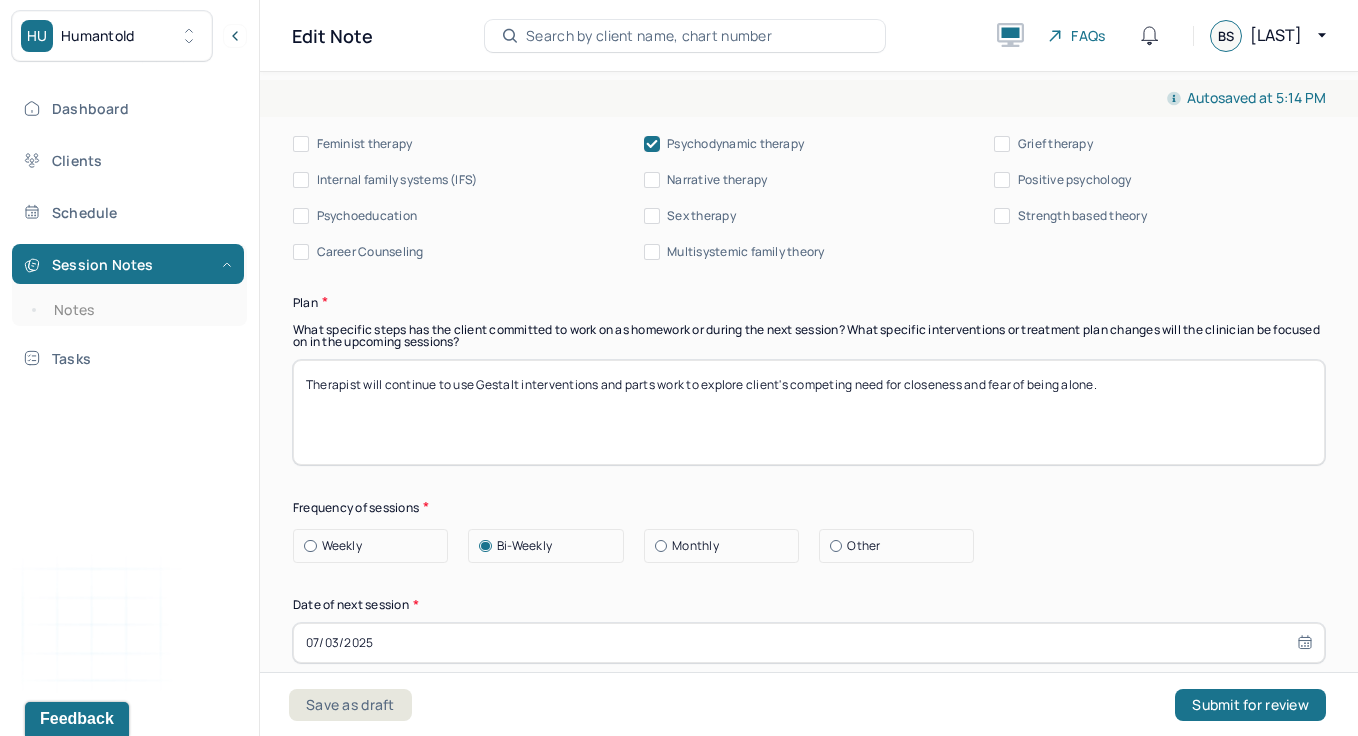 type on "Client's self-limiting beliefs  about his intellect and worth justify his MH diagnosis. Therapist used Gestalt interventions and strength-based theory to explore the reasons for client's anxiety, as well as ways client can develop some self-esteem through reading more." 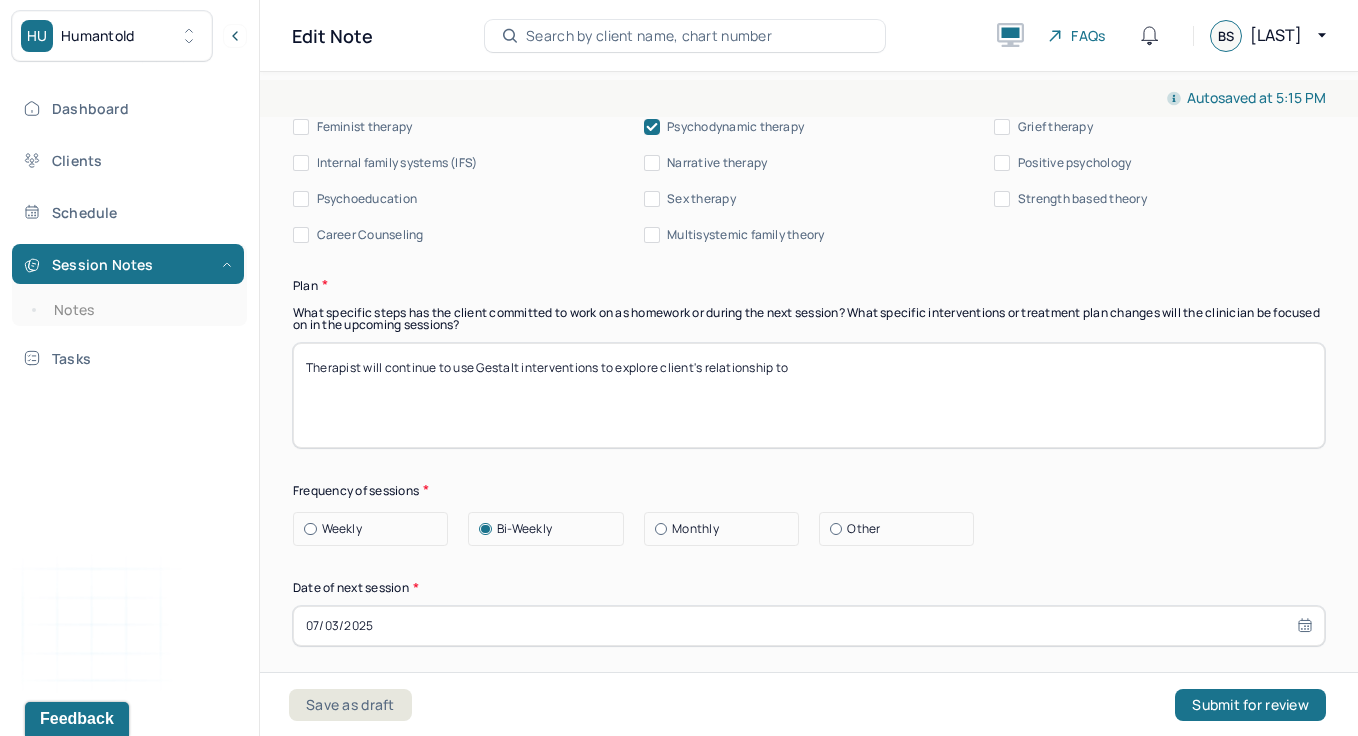 scroll, scrollTop: 2167, scrollLeft: 0, axis: vertical 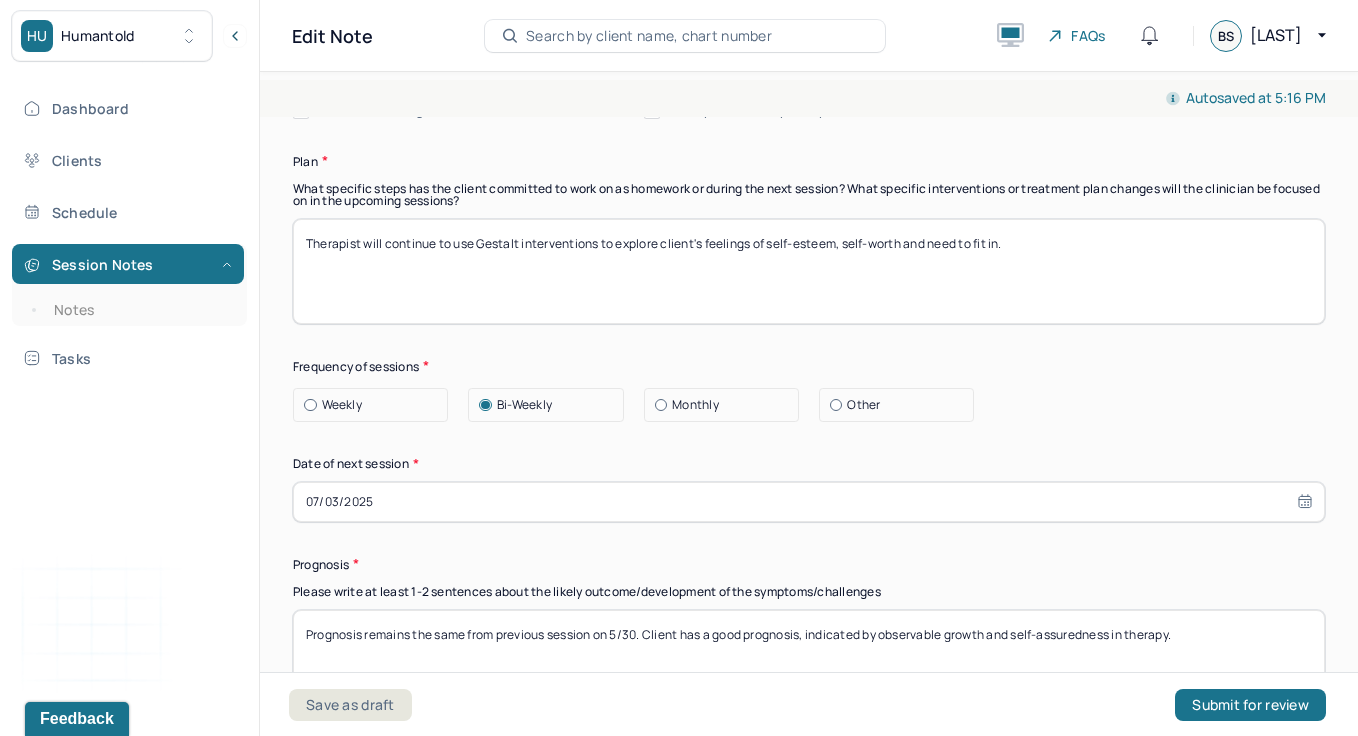 type on "Therapist will continue to use Gestalt interventions to explore client's feelings of self-esteem, self-worth and need to fit in." 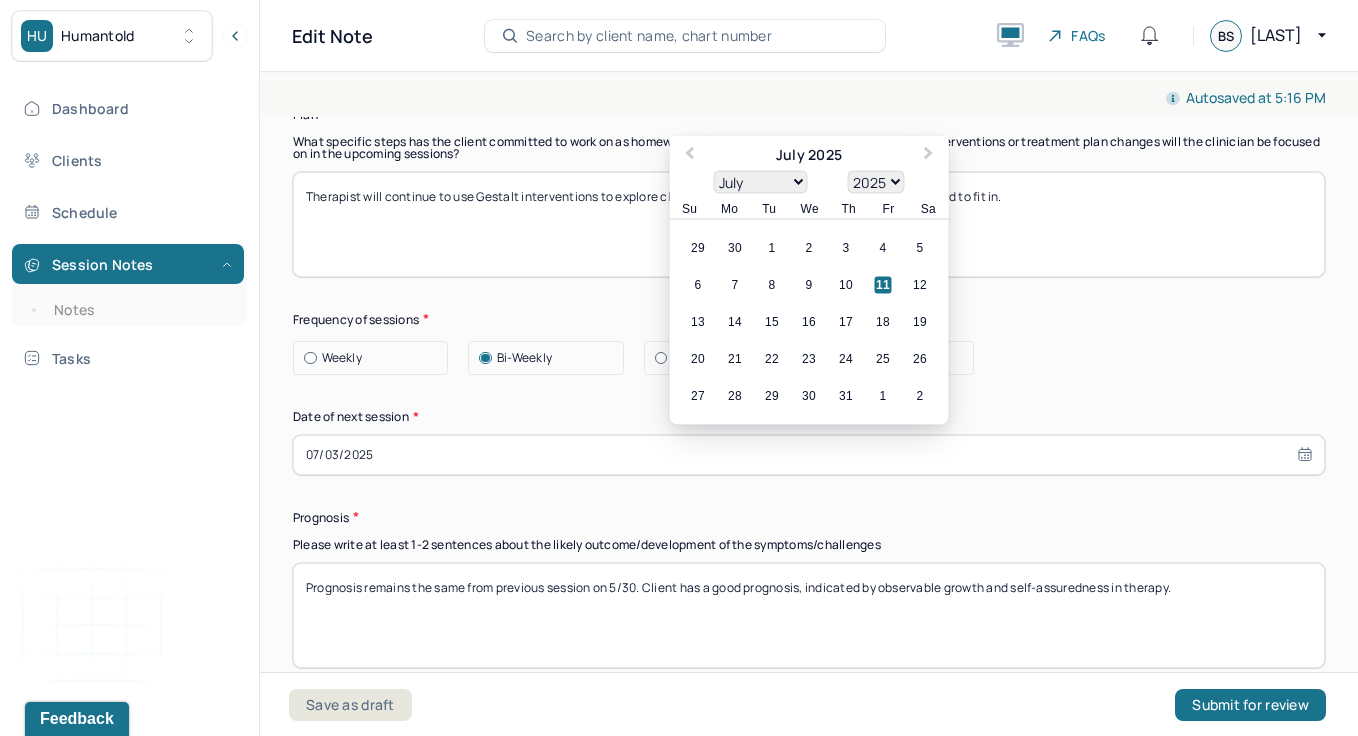 scroll, scrollTop: 2353, scrollLeft: 0, axis: vertical 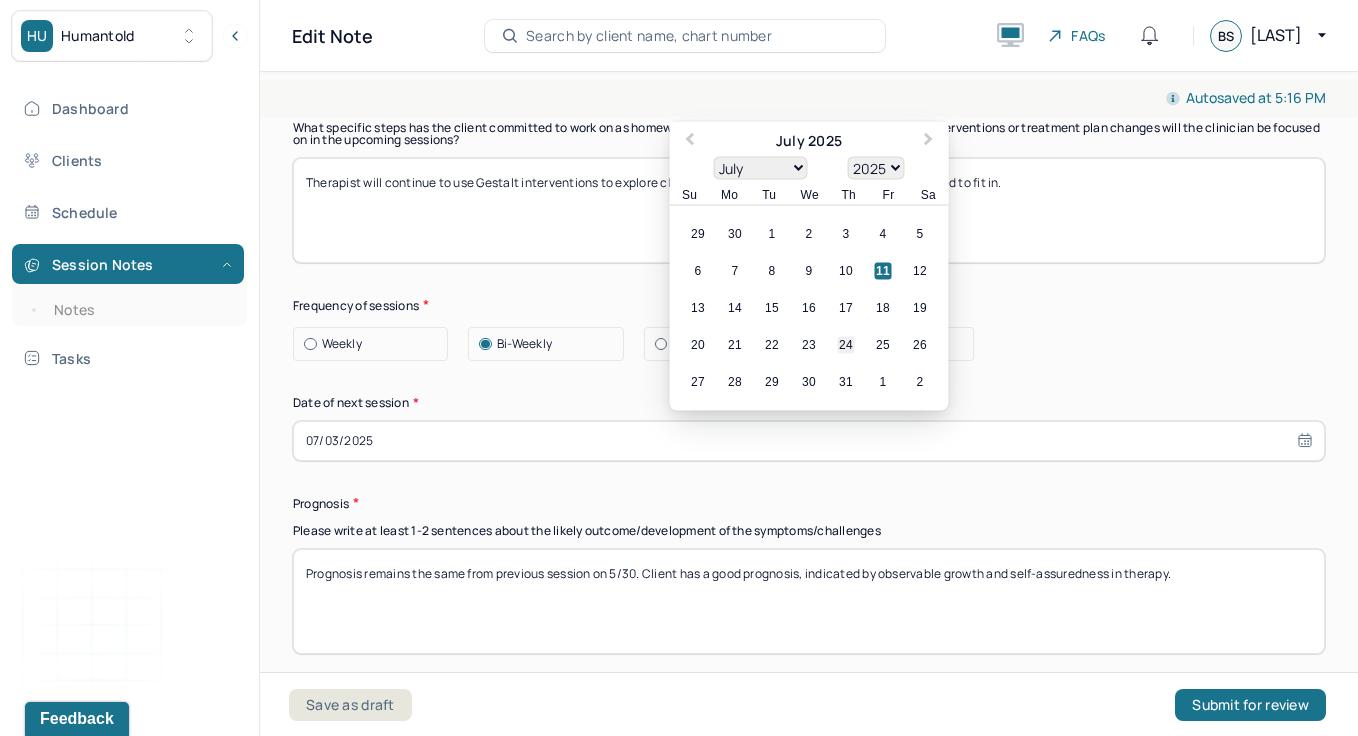 click on "24" at bounding box center [846, 344] 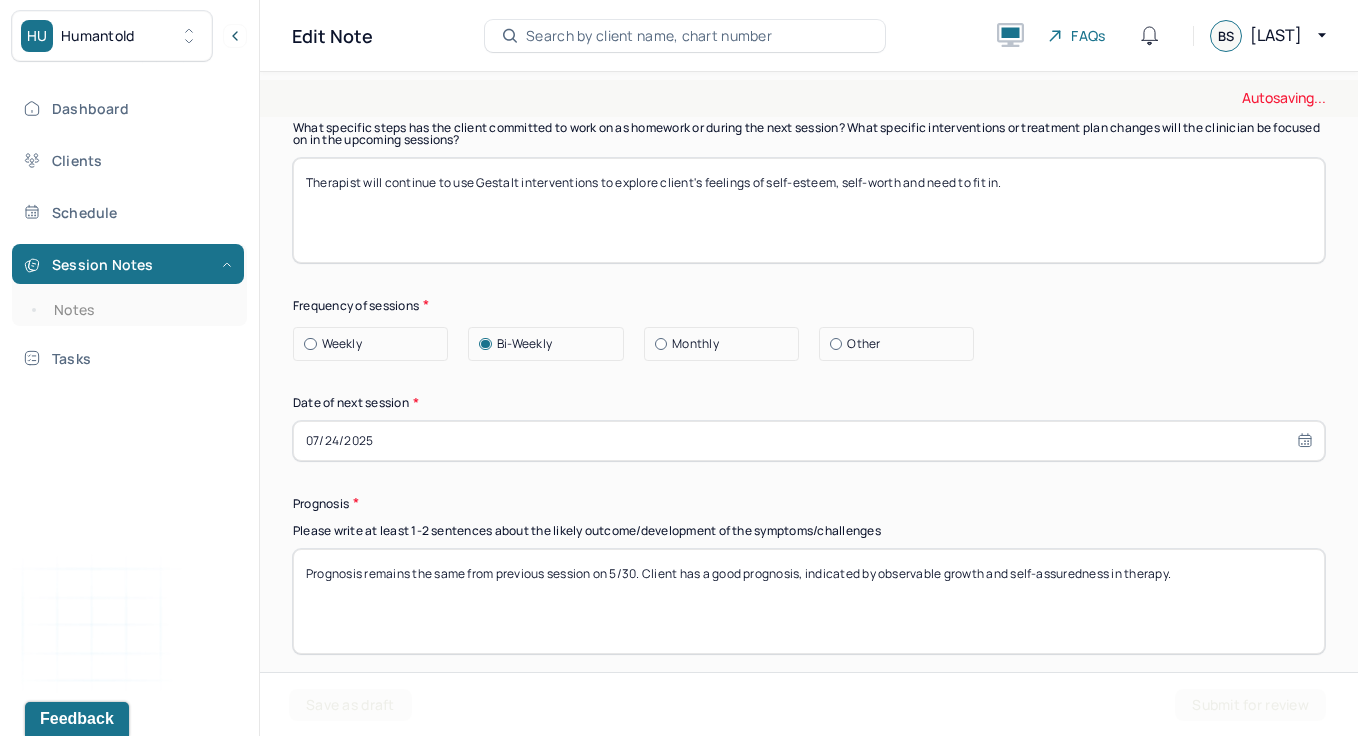 type on "07/24/2025" 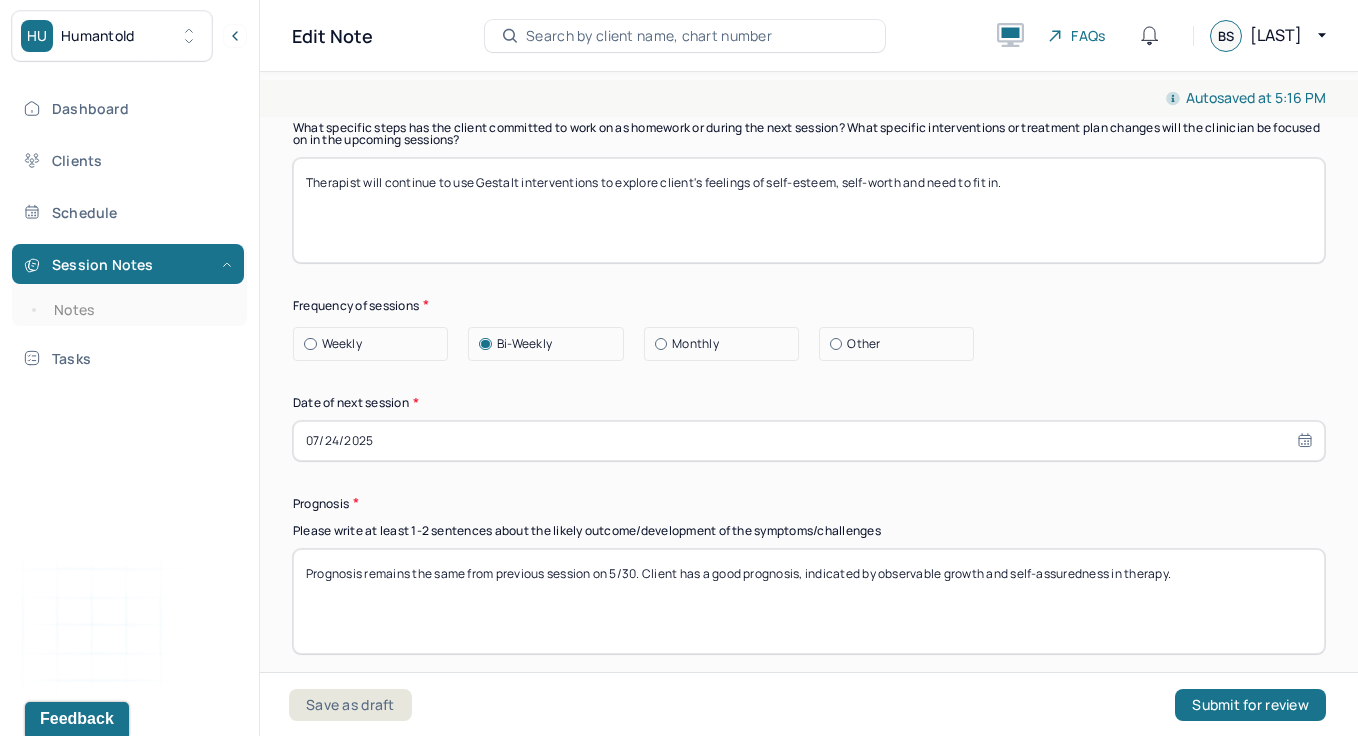 scroll, scrollTop: 2600, scrollLeft: 0, axis: vertical 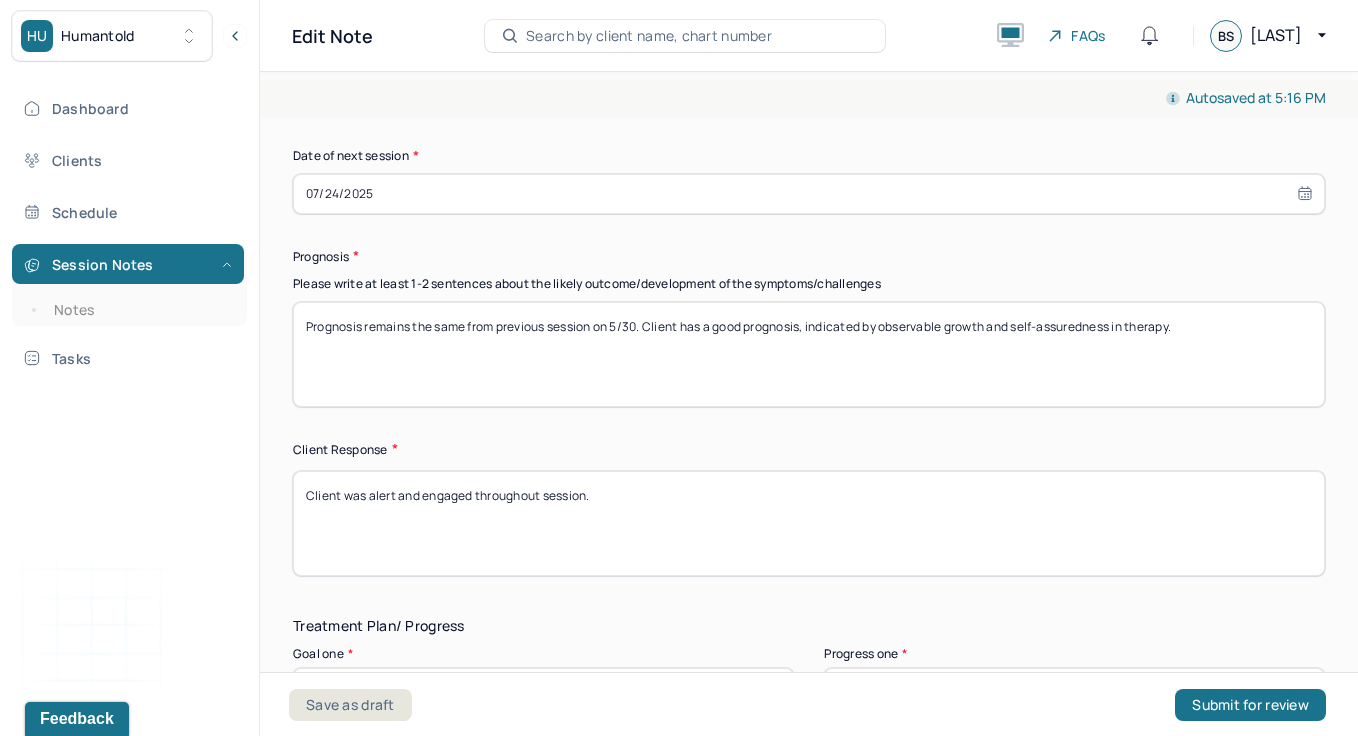 click on "Prognosis remains the same from previous session on 5/30. Client has a good prognosis, indicated by observable growth and self-assuredness in therapy." at bounding box center [809, 354] 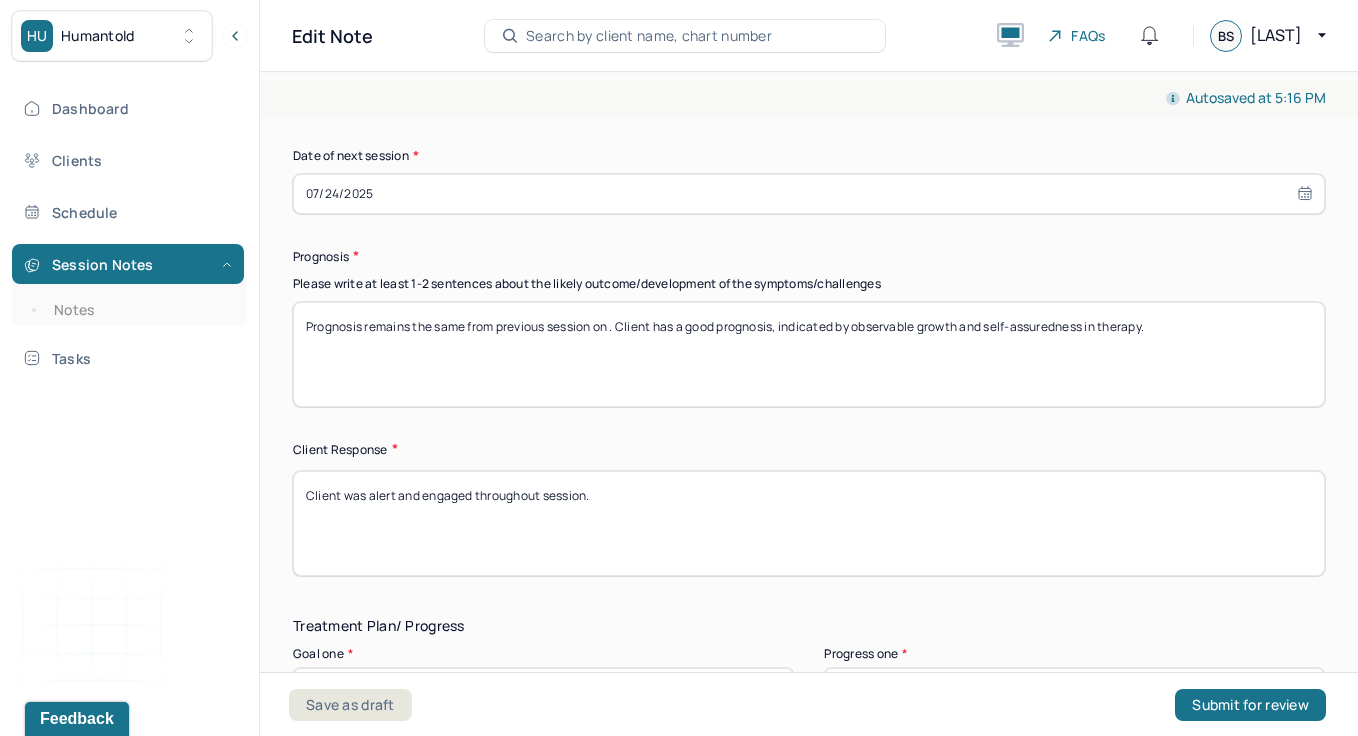 scroll, scrollTop: 0, scrollLeft: 0, axis: both 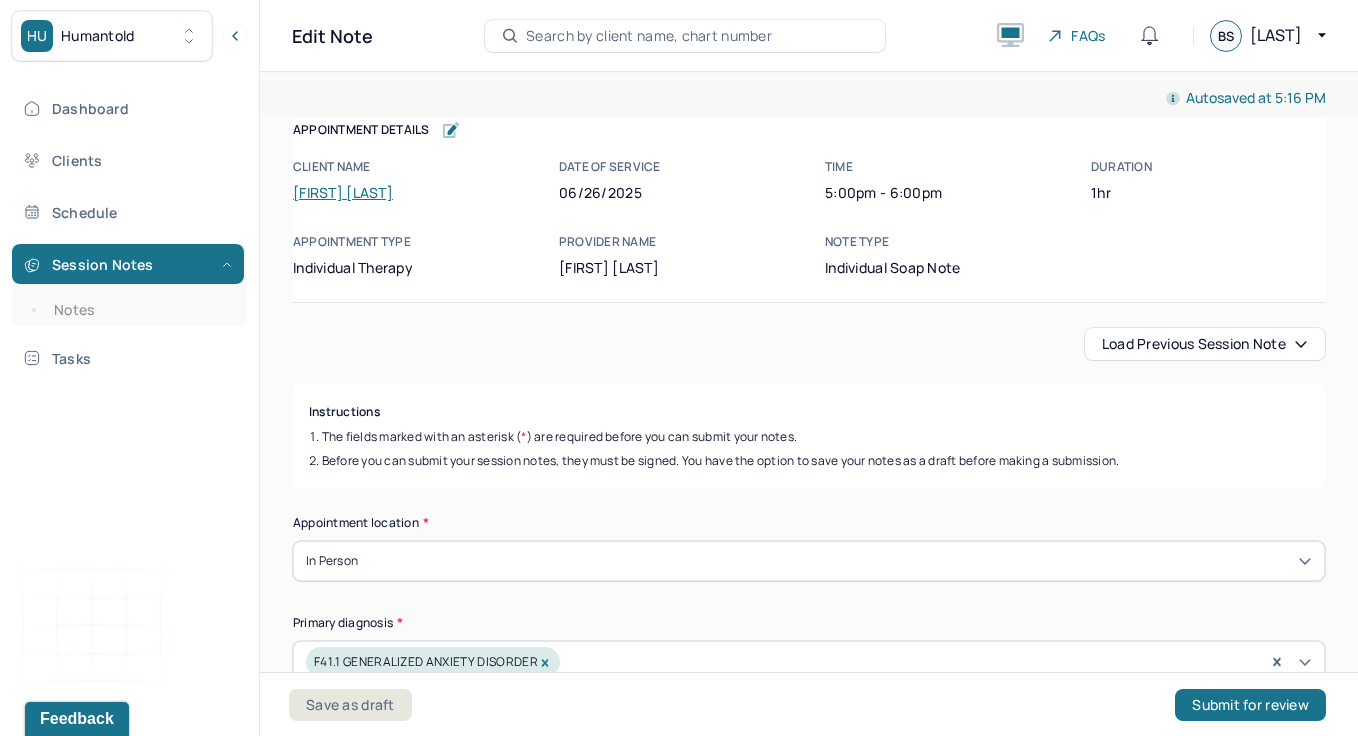 type on "Prognosis remains the same from previous session on . Client has a good prognosis, indicated by observable growth and self-assuredness in therapy." 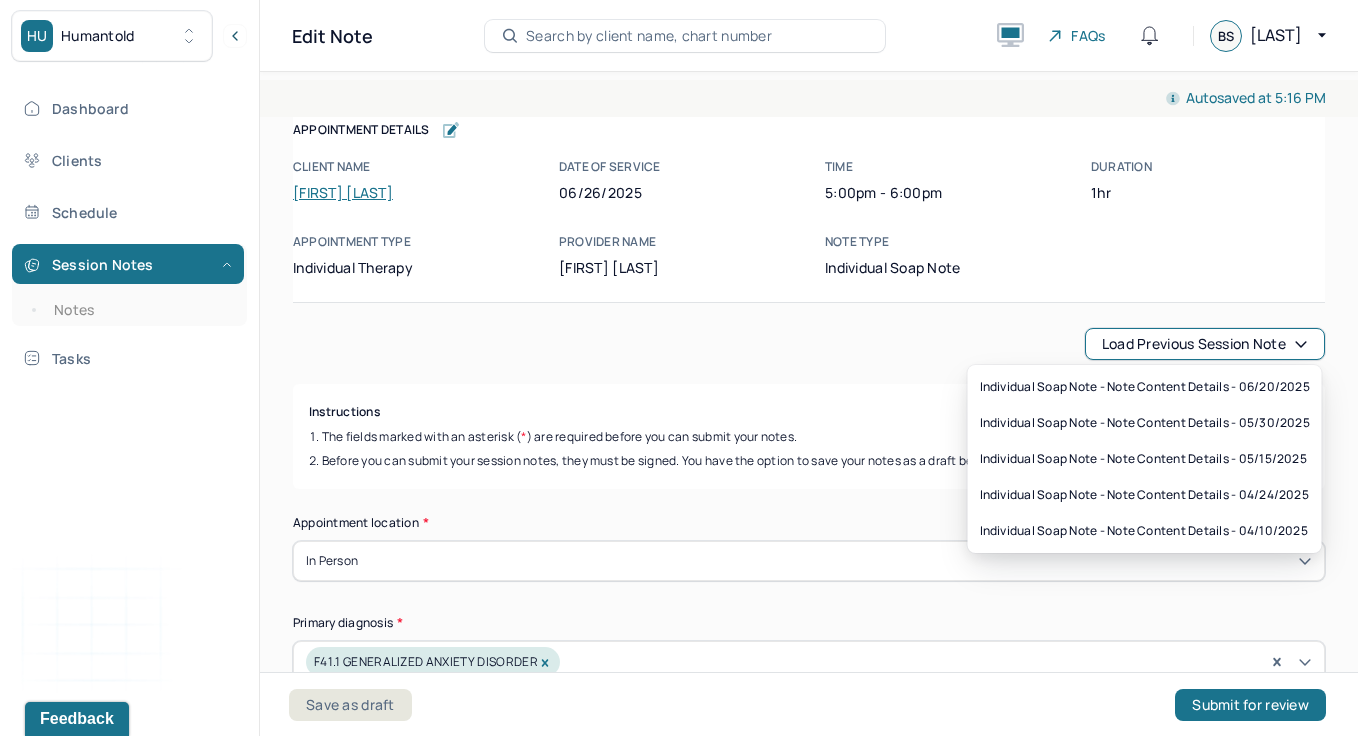 click on "Load previous session note" at bounding box center (1205, 344) 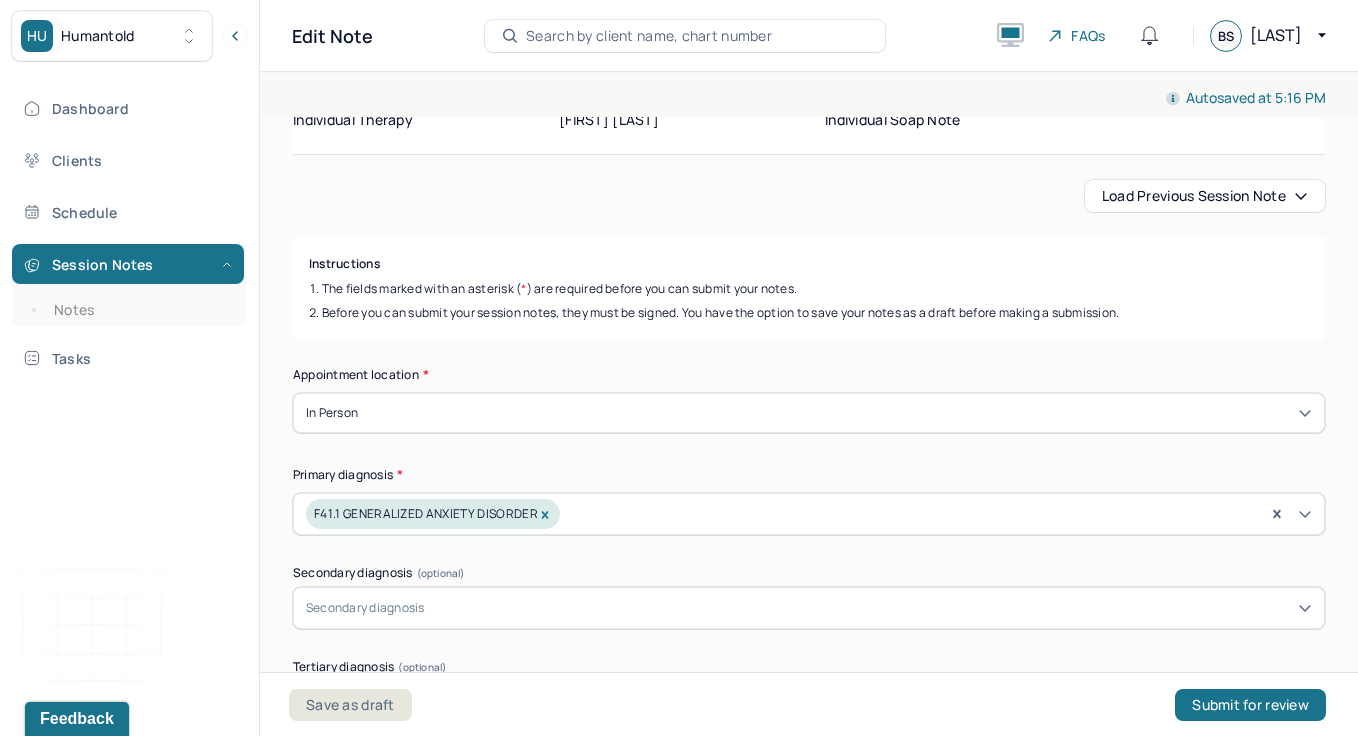 scroll, scrollTop: 0, scrollLeft: 0, axis: both 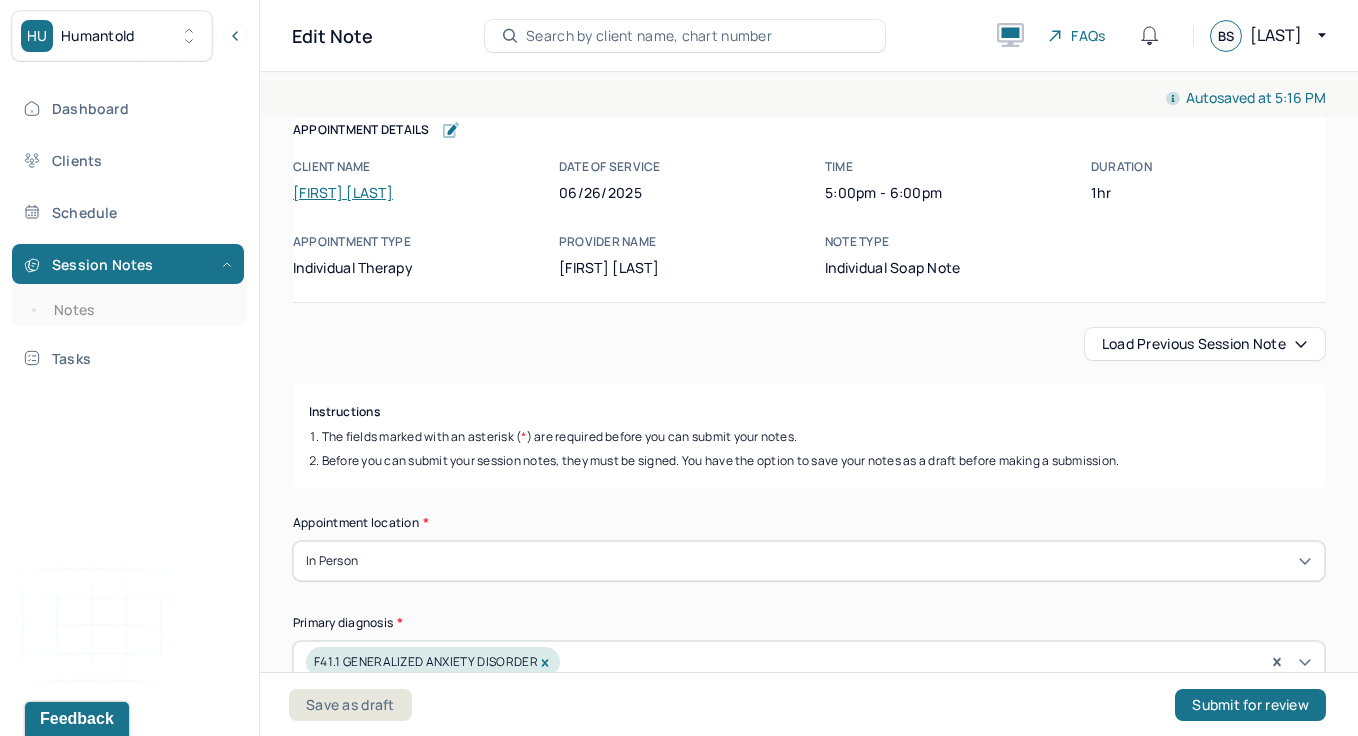 click on "Autosaved at 5:16 PM Appointment Details     Client name [FIRST] [LAST] Date of service 06/26/2025 Time 5:00pm - 6:00pm Duration 1hr Appointment type individual therapy Provider name [FIRST] [LAST] Note type Individual soap note Appointment Details     Client name [FIRST] [LAST] Date of service 06/26/2025 Time 5:00pm - 6:00pm Duration 1hr Appointment type individual therapy Provider name [FIRST] [LAST] Note type Individual soap note   Load previous session note   Instructions The fields marked with an asterisk ( * ) are required before you can submit your notes. Before you can submit your session notes, they must be signed. You have the option to save your notes as a draft before making a submission. Appointment location * In person Primary diagnosis * F41.1 GENERALIZED ANXIETY DISORDER Secondary diagnosis (optional) Secondary diagnosis Tertiary diagnosis (optional) Tertiary diagnosis Emotional / Behavioural symptoms demonstrated * Client demonstrated frustration, anxiety, and hope for the future." at bounding box center (809, 2236) 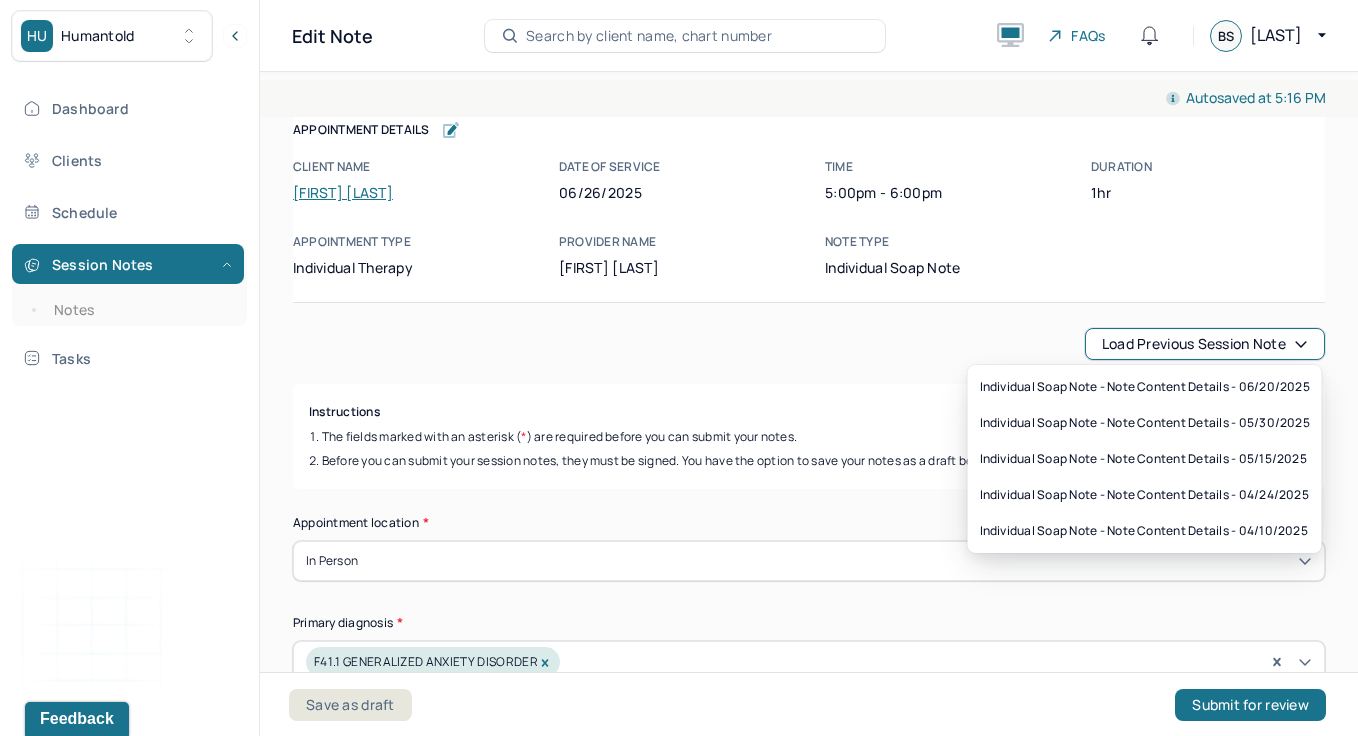 click on "Load previous session note" at bounding box center (1205, 344) 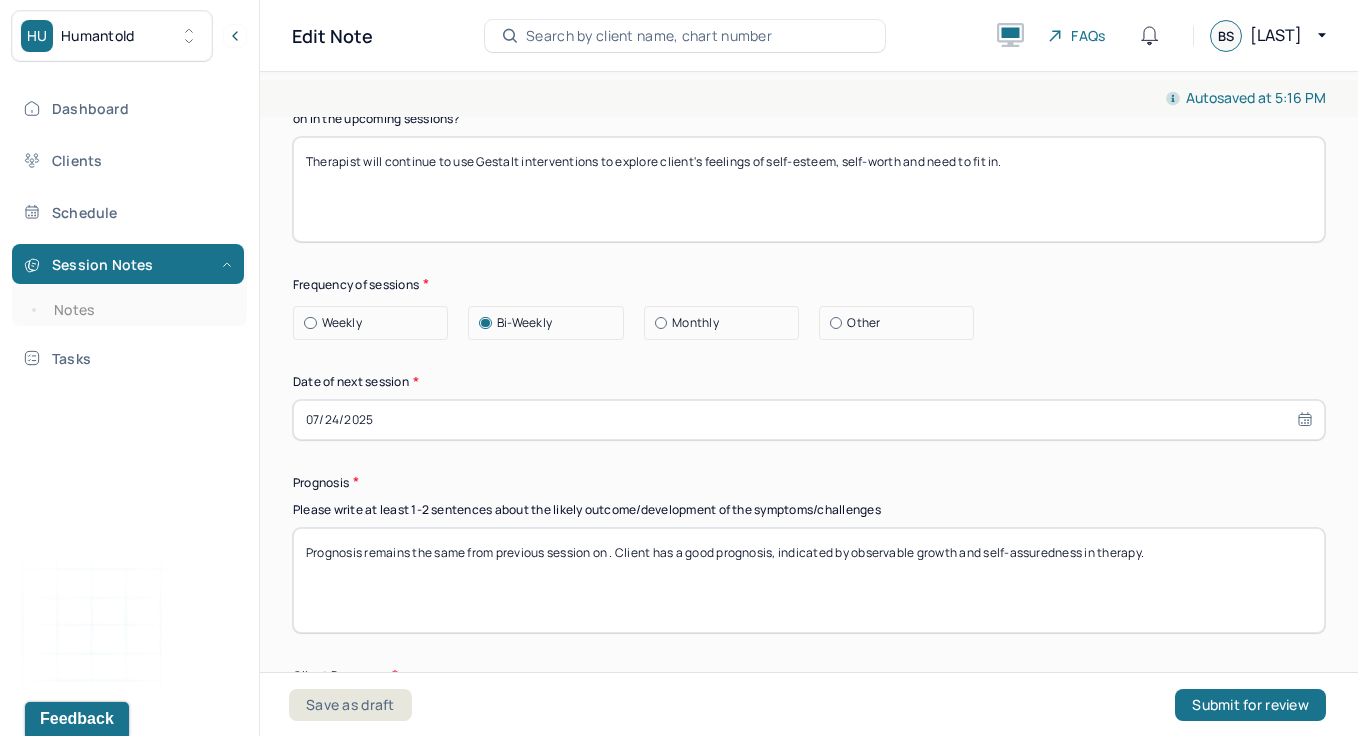scroll, scrollTop: 2376, scrollLeft: 0, axis: vertical 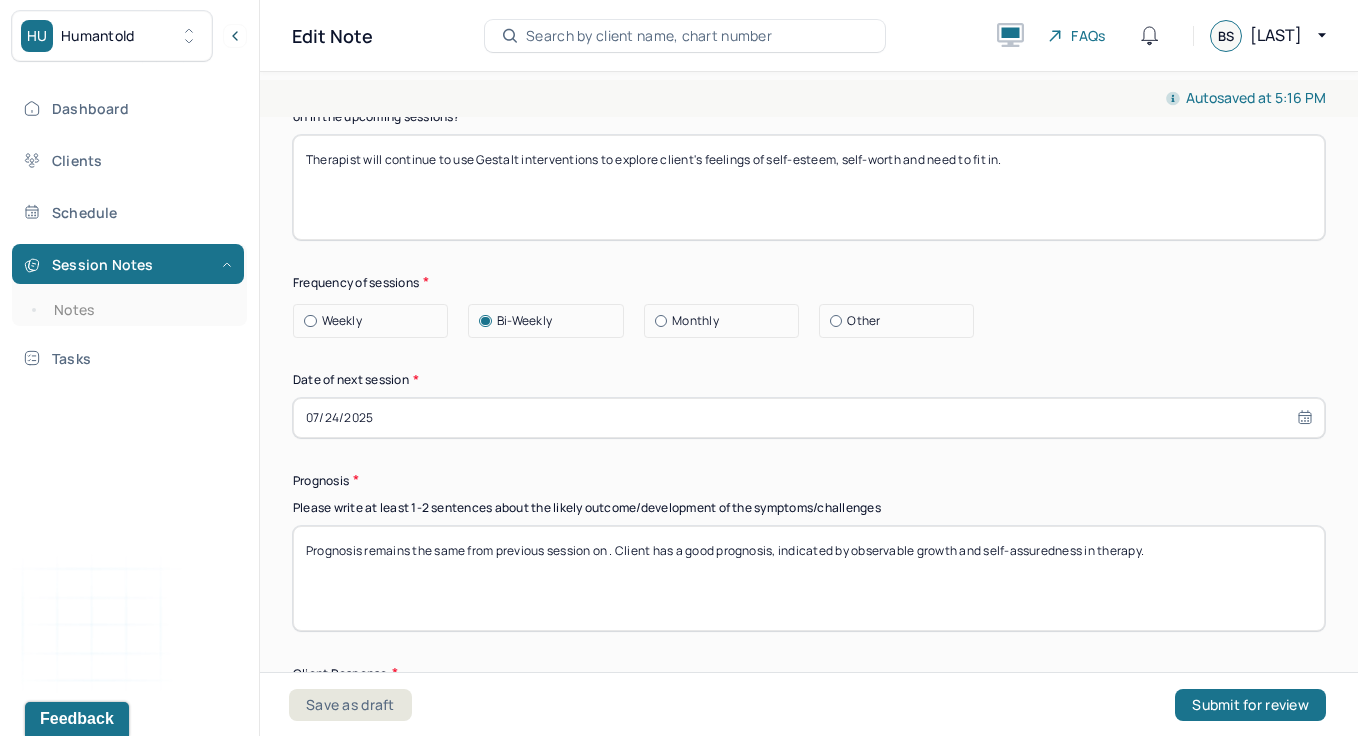 click on "07/24/2025" at bounding box center (809, 418) 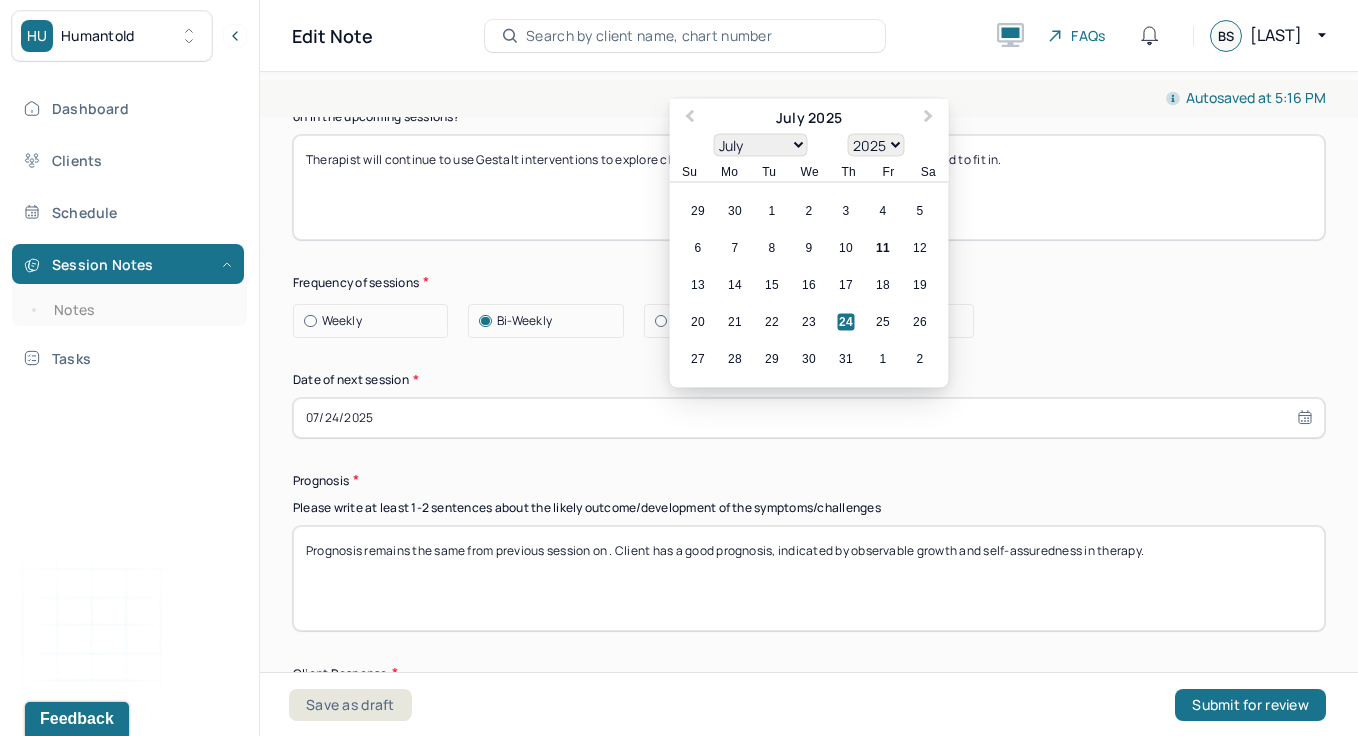 click on "Prognosis remains the same from previous session on . Client has a good prognosis, indicated by observable growth and self-assuredness in therapy." at bounding box center (809, 578) 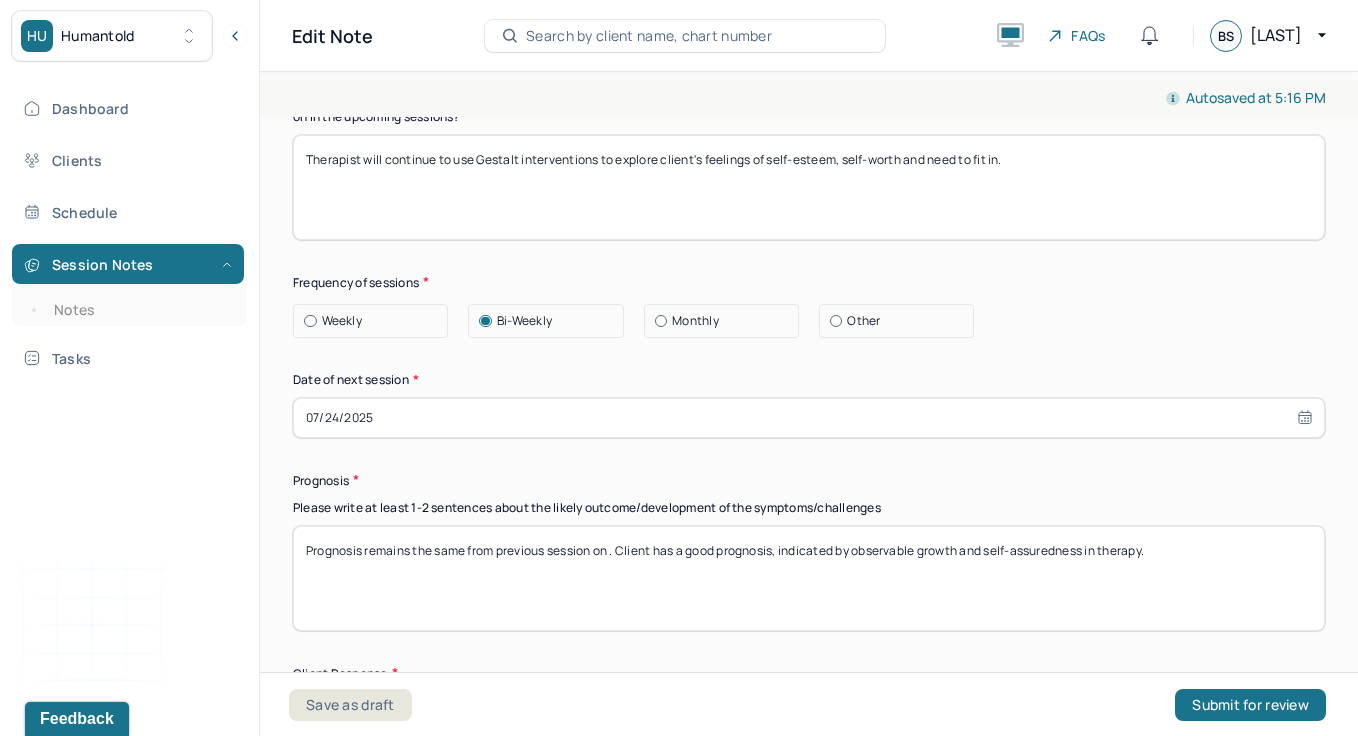 click on "Prognosis remains the same from previous session on . Client has a good prognosis, indicated by observable growth and self-assuredness in therapy." at bounding box center (809, 578) 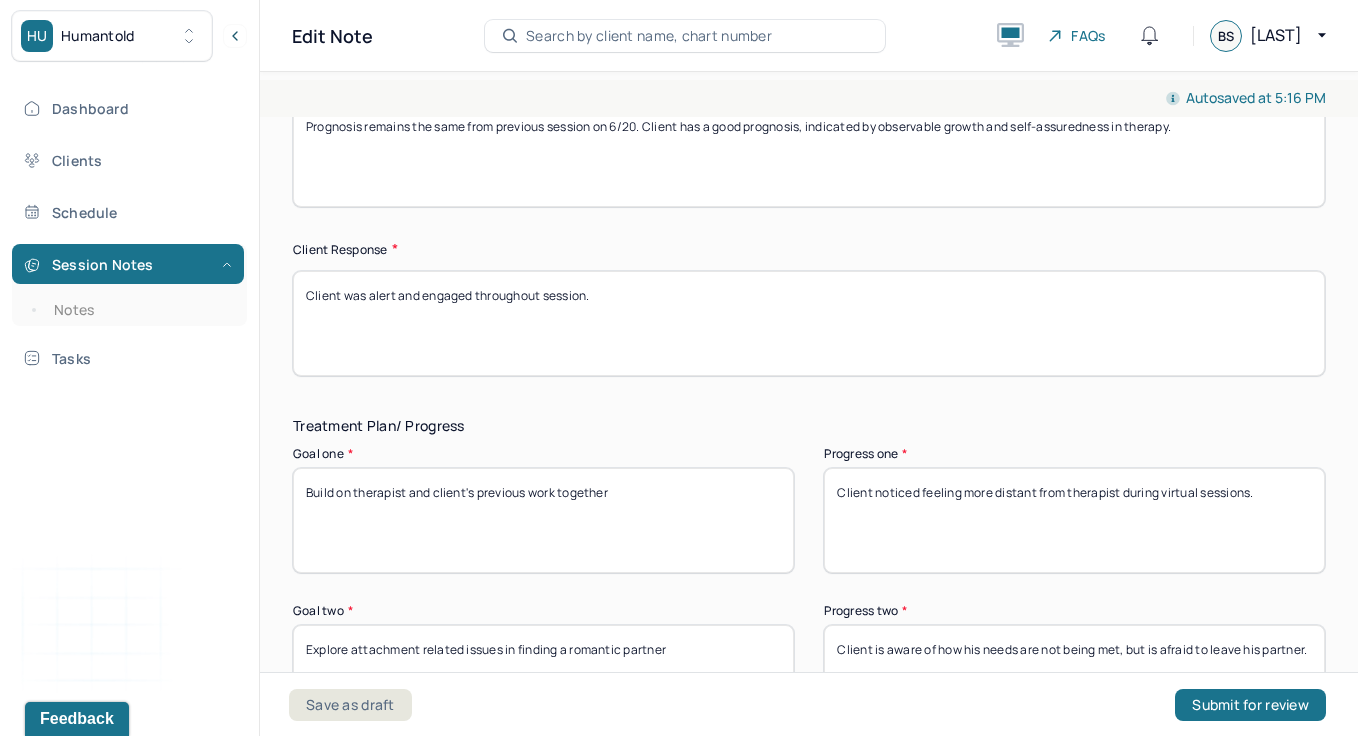 scroll, scrollTop: 2801, scrollLeft: 0, axis: vertical 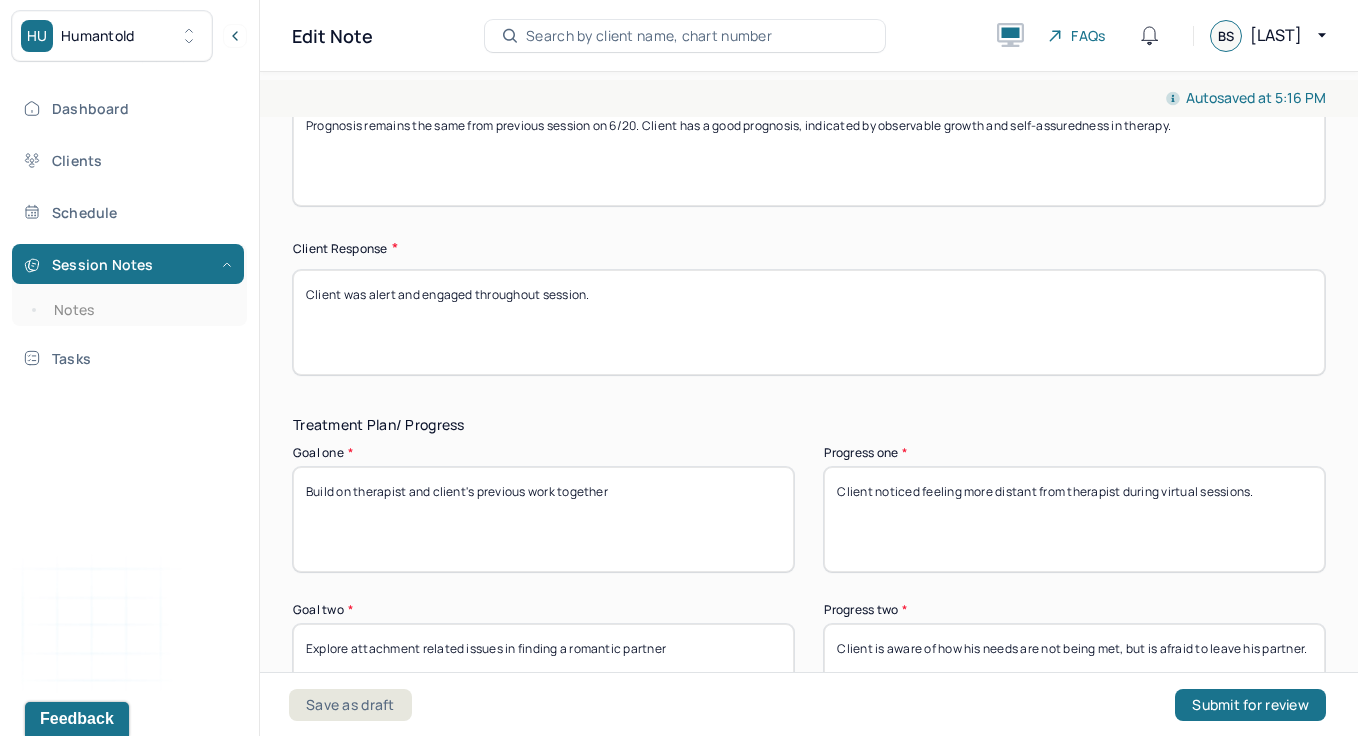 type on "Prognosis remains the same from previous session on 6/20. Client has a good prognosis, indicated by observable growth and self-assuredness in therapy." 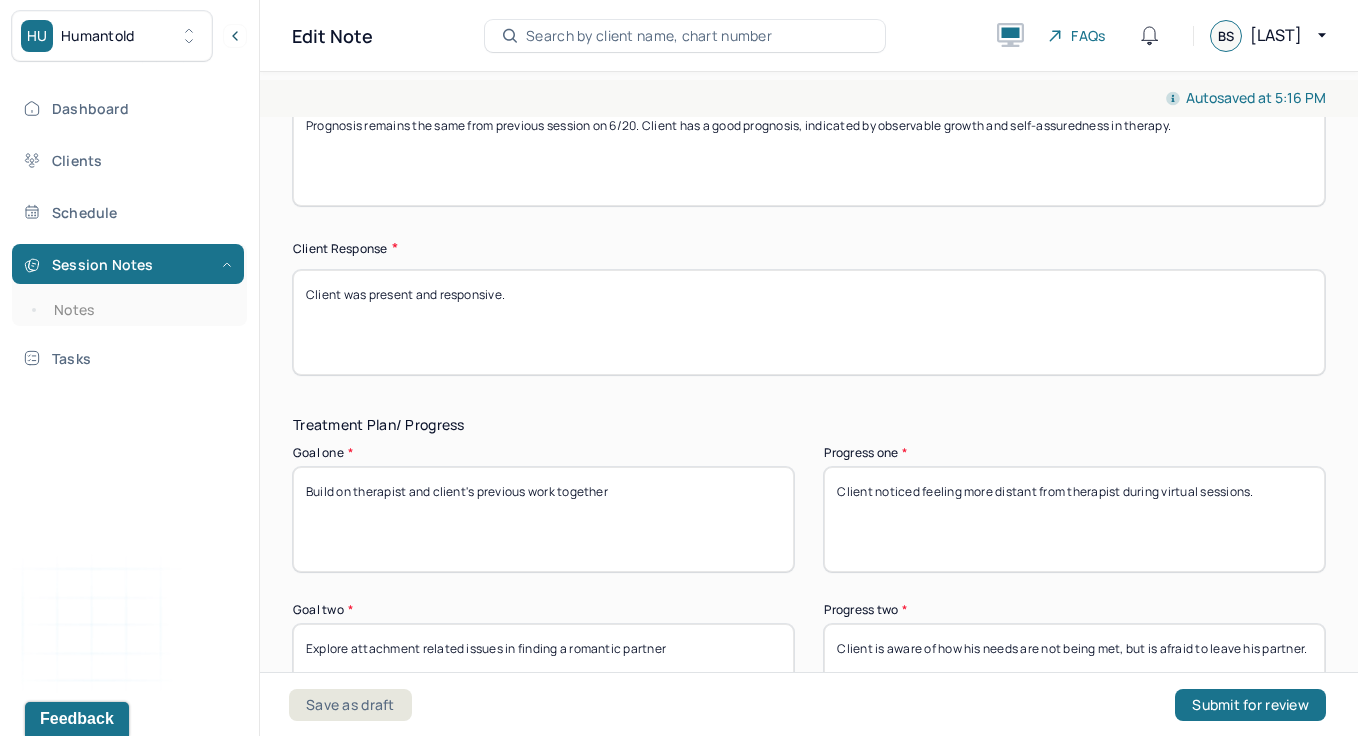 scroll, scrollTop: 2912, scrollLeft: 0, axis: vertical 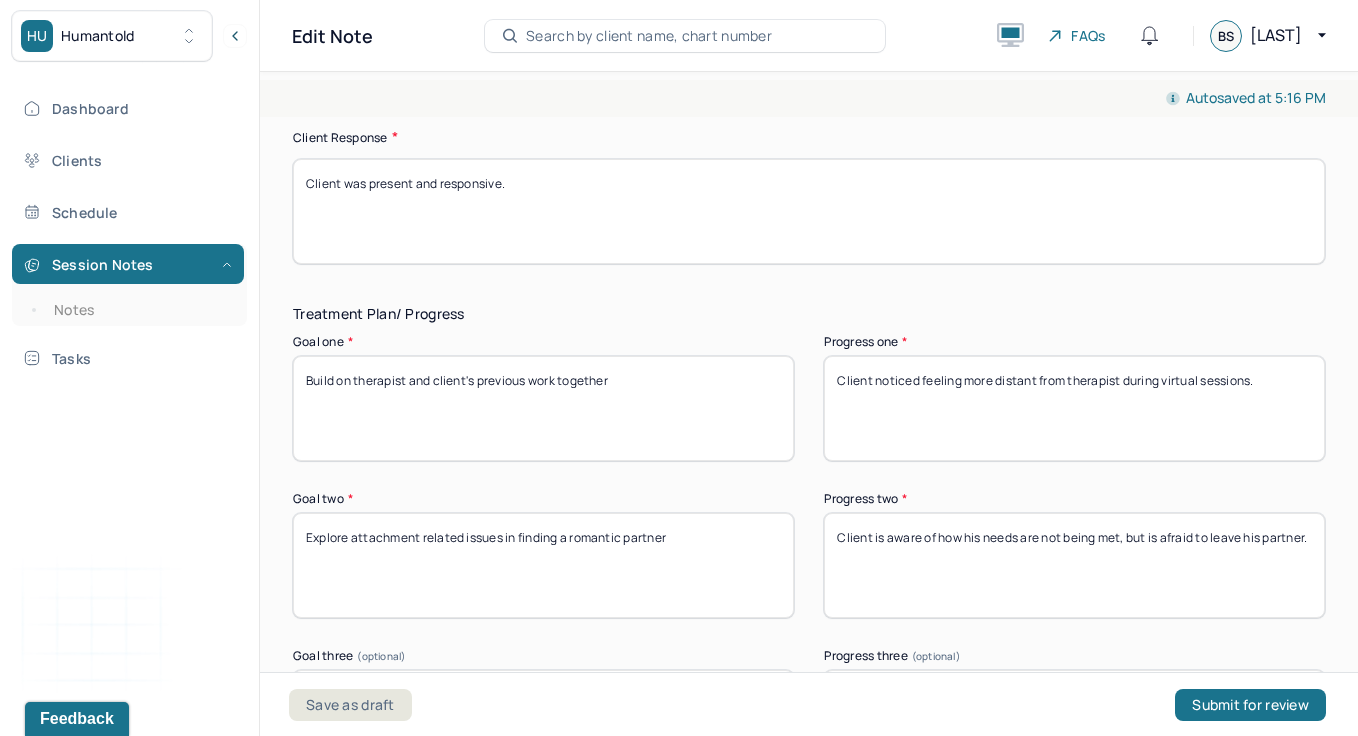 type on "Client was present and responsive." 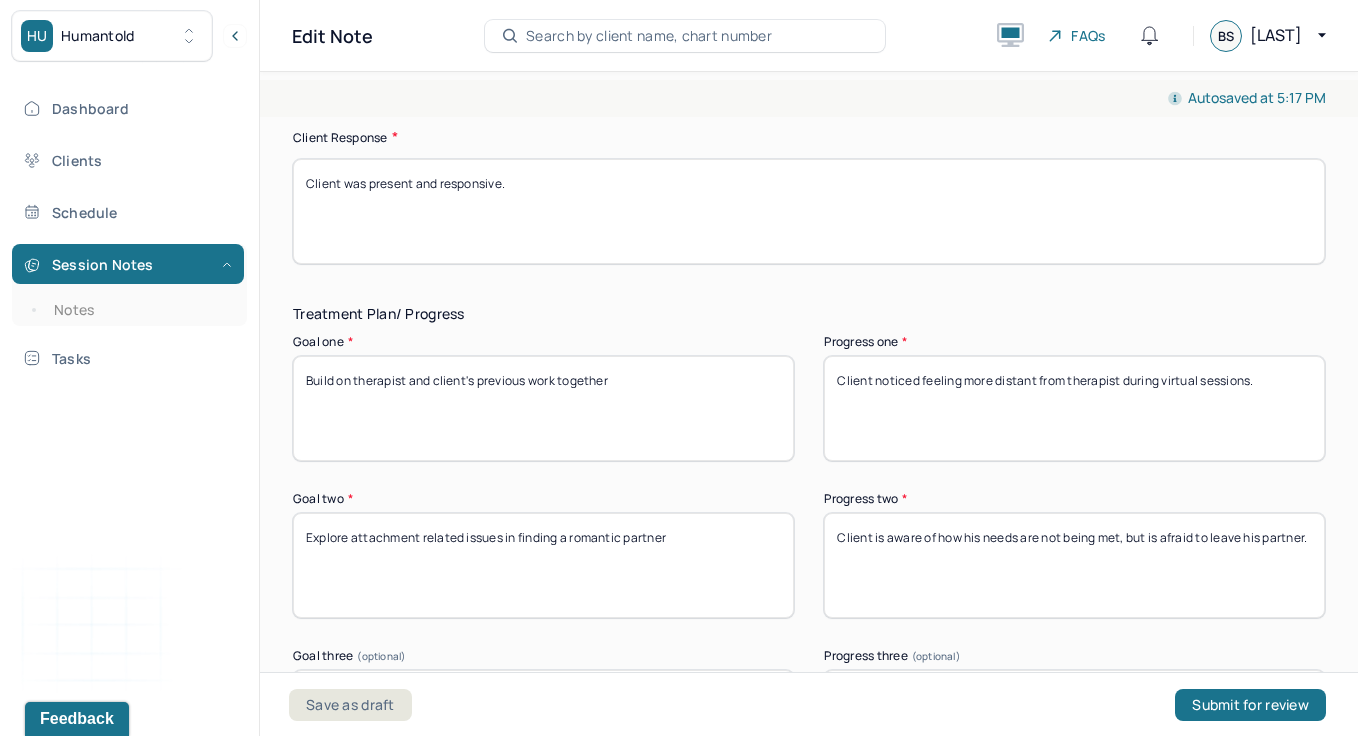 click on "Client noticed feeling more distant from therapist during virtual sessions." at bounding box center [1074, 408] 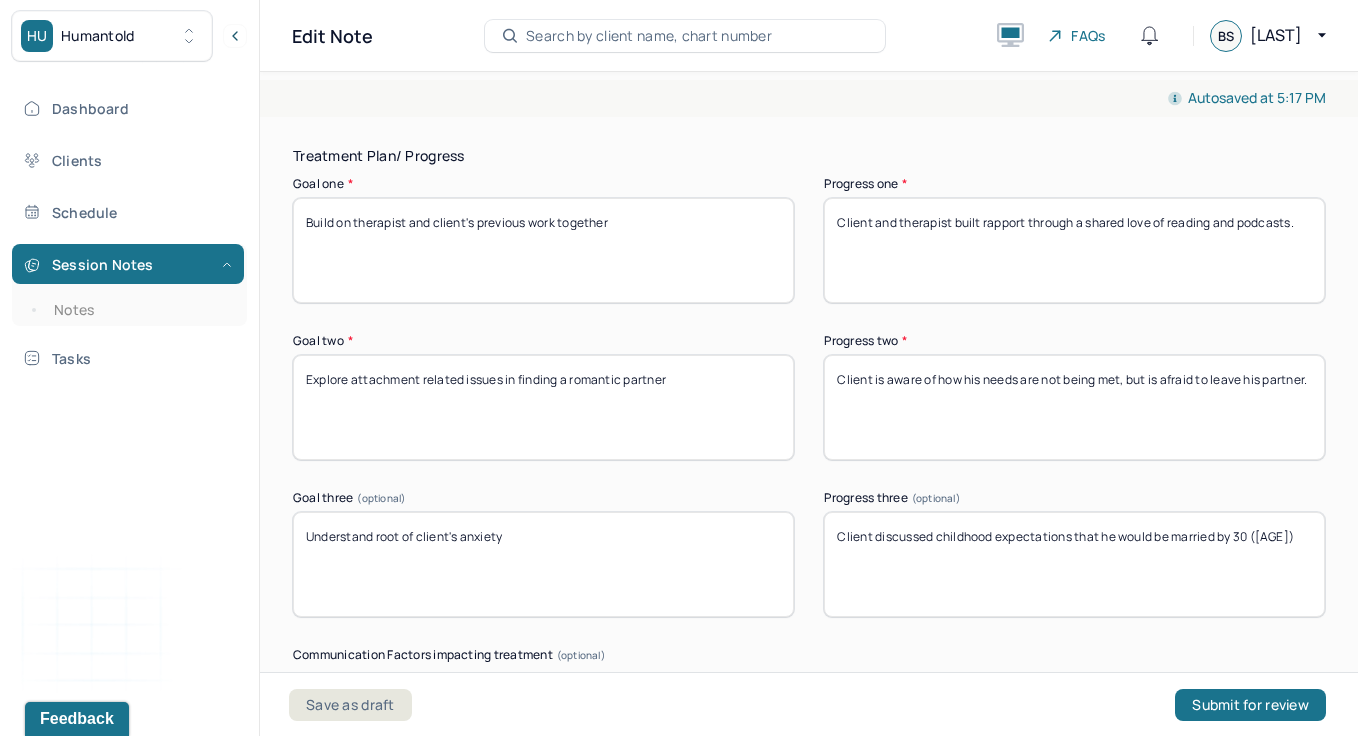 scroll, scrollTop: 3100, scrollLeft: 0, axis: vertical 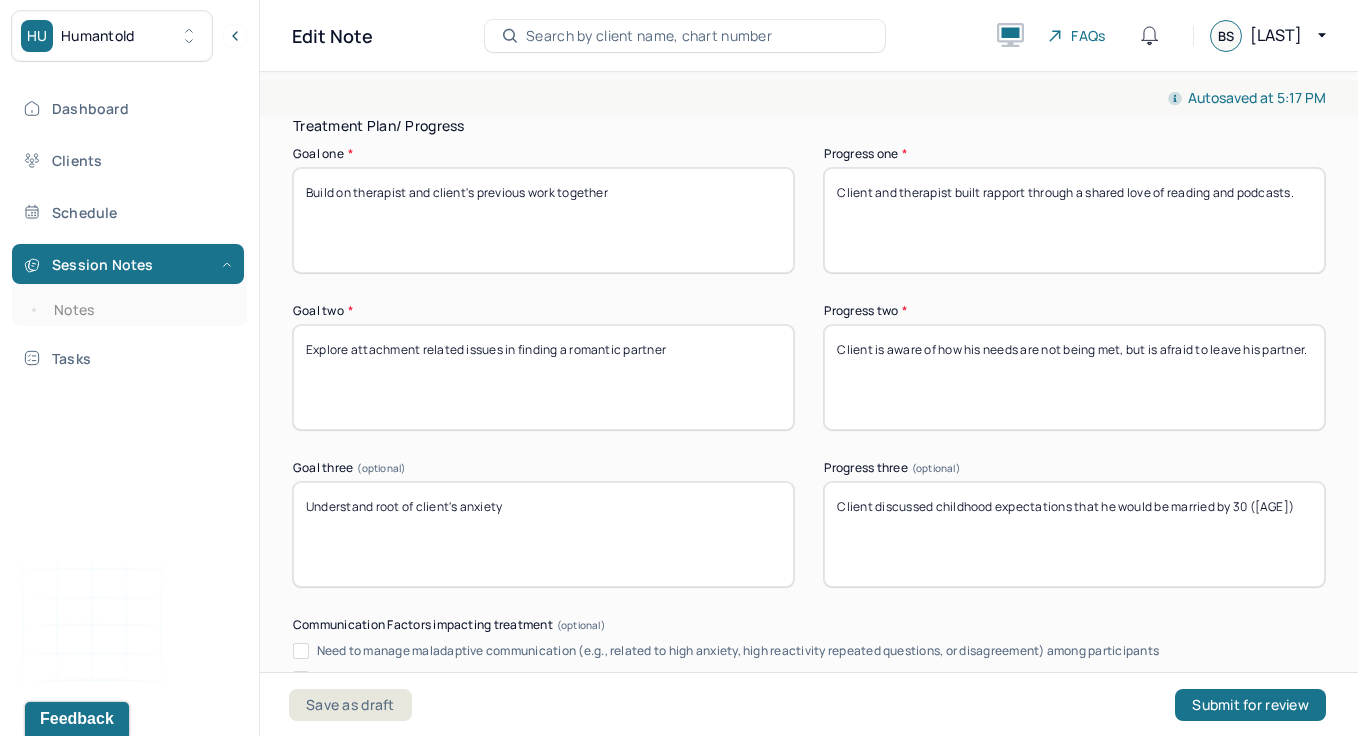 type on "Client and therapist built rapport through a shared love of reading and podcasts." 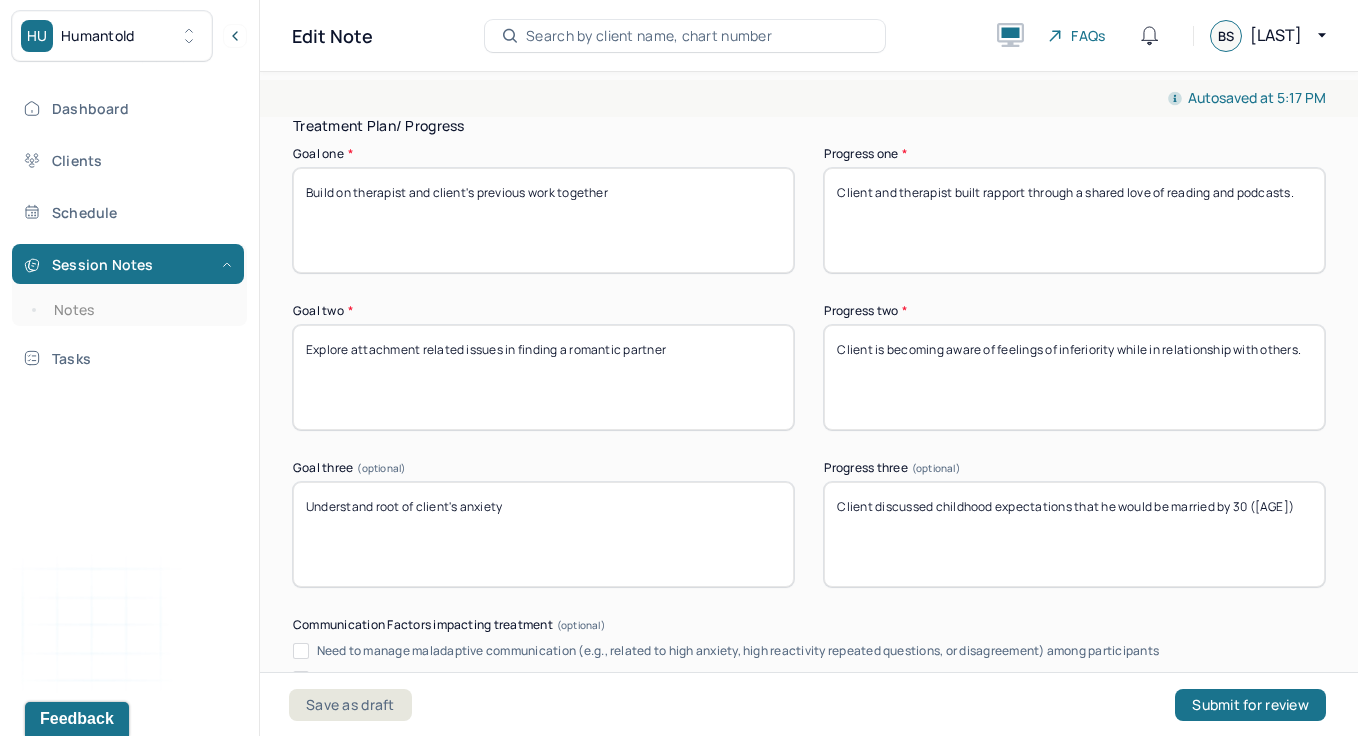 scroll, scrollTop: 3174, scrollLeft: 0, axis: vertical 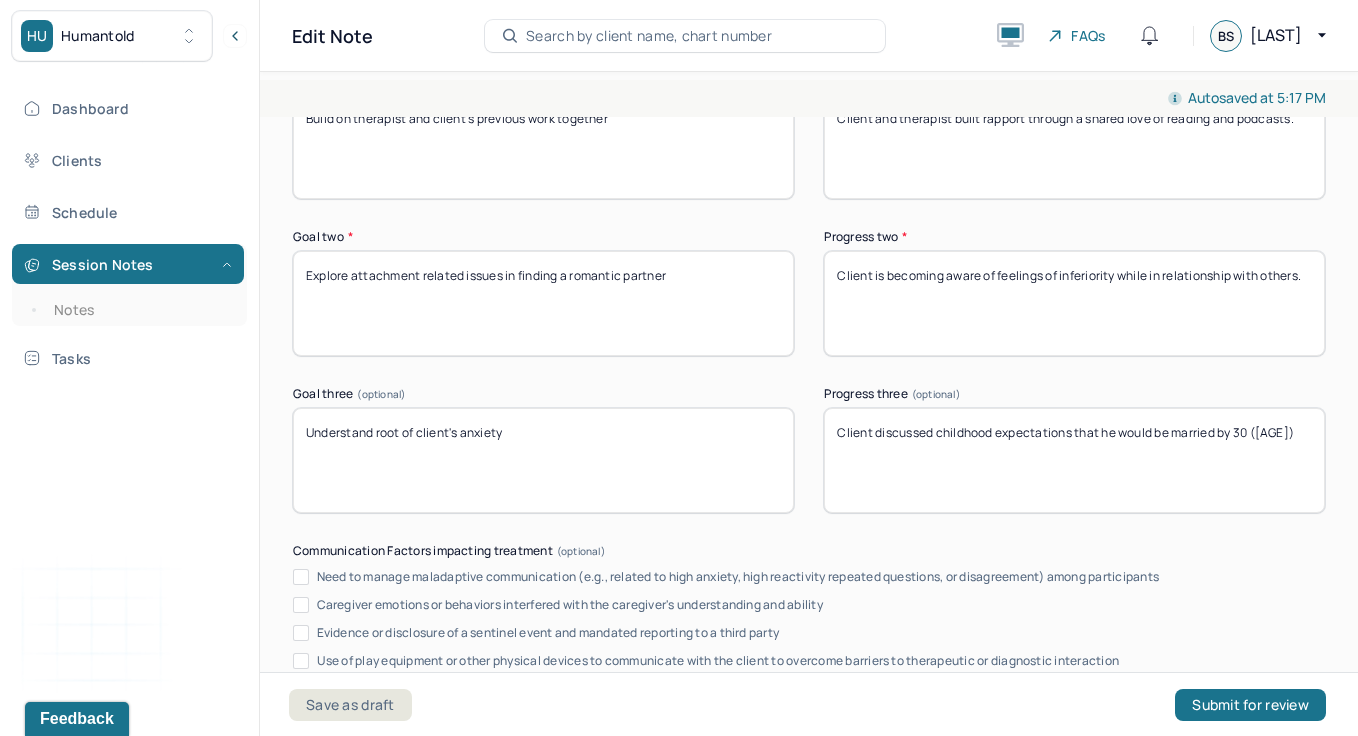 type on "Client is becoming aware of feelings of inferiority while in relationship with others." 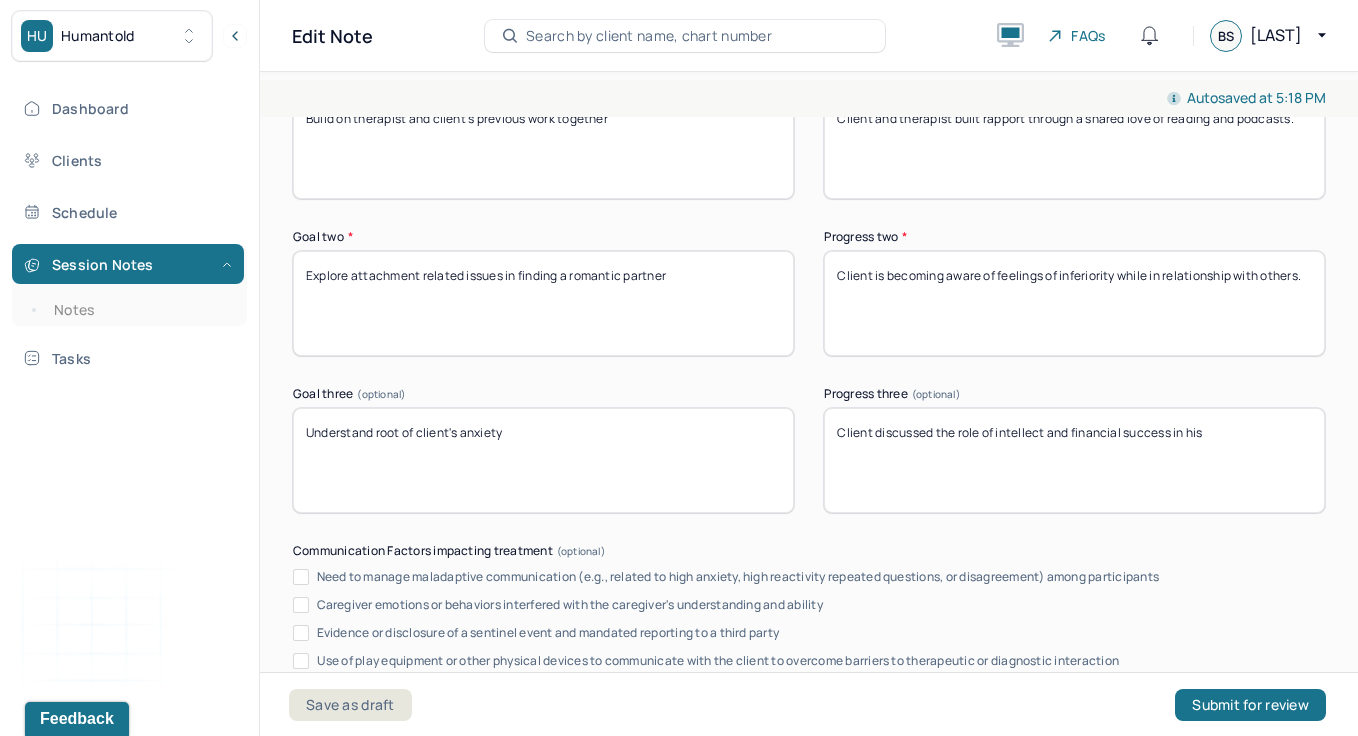 click on "Client discussed the role of intellect and financial success in his" at bounding box center (1074, 460) 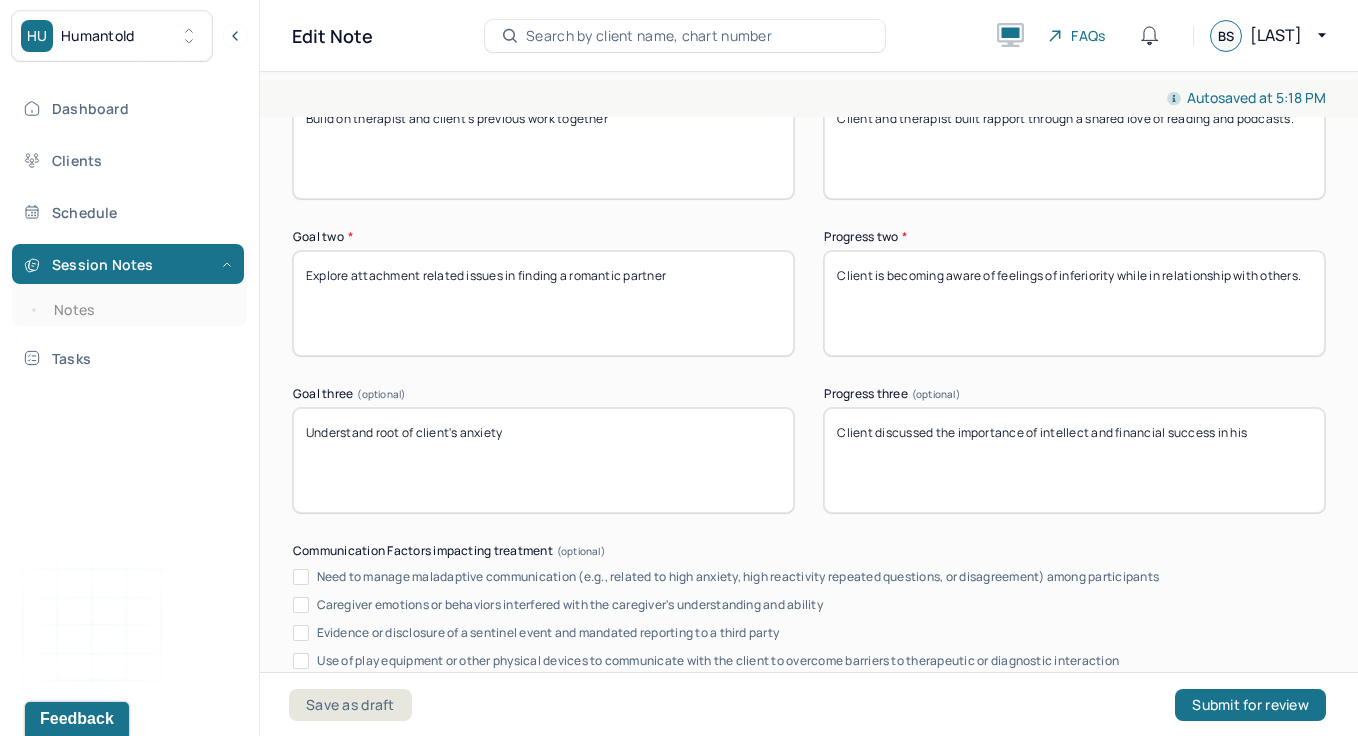 click on "Client discussed the role of intellect and financial success in his" at bounding box center (1074, 460) 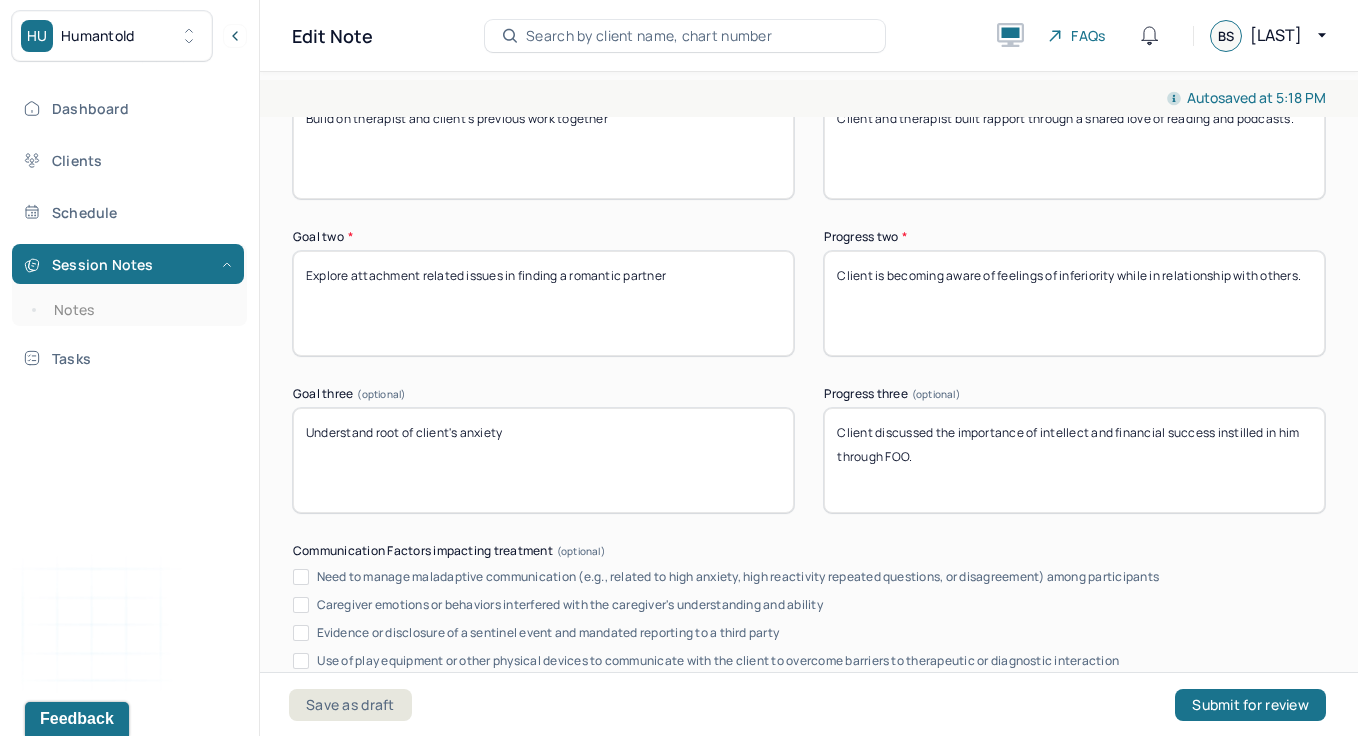 type on "Client discussed the importance of intellect and financial success instilled in him through FOO." 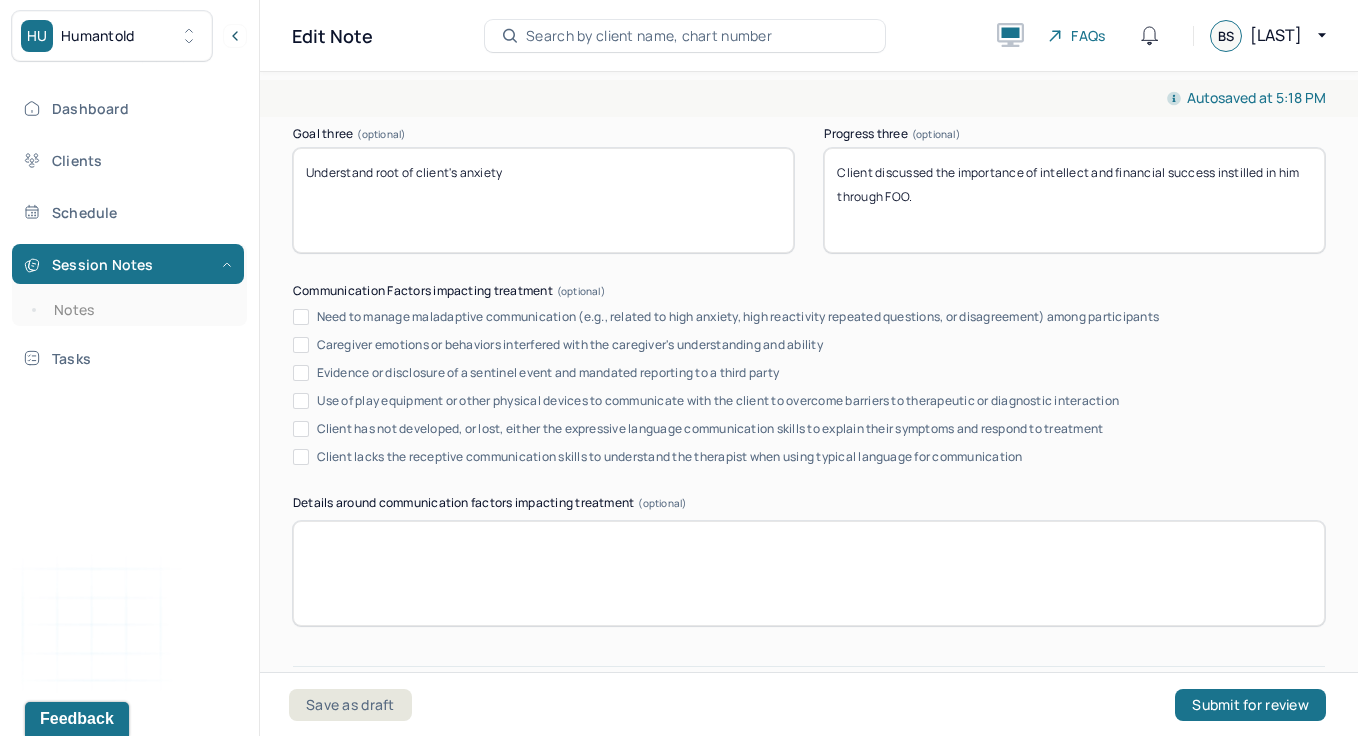 scroll, scrollTop: 3437, scrollLeft: 0, axis: vertical 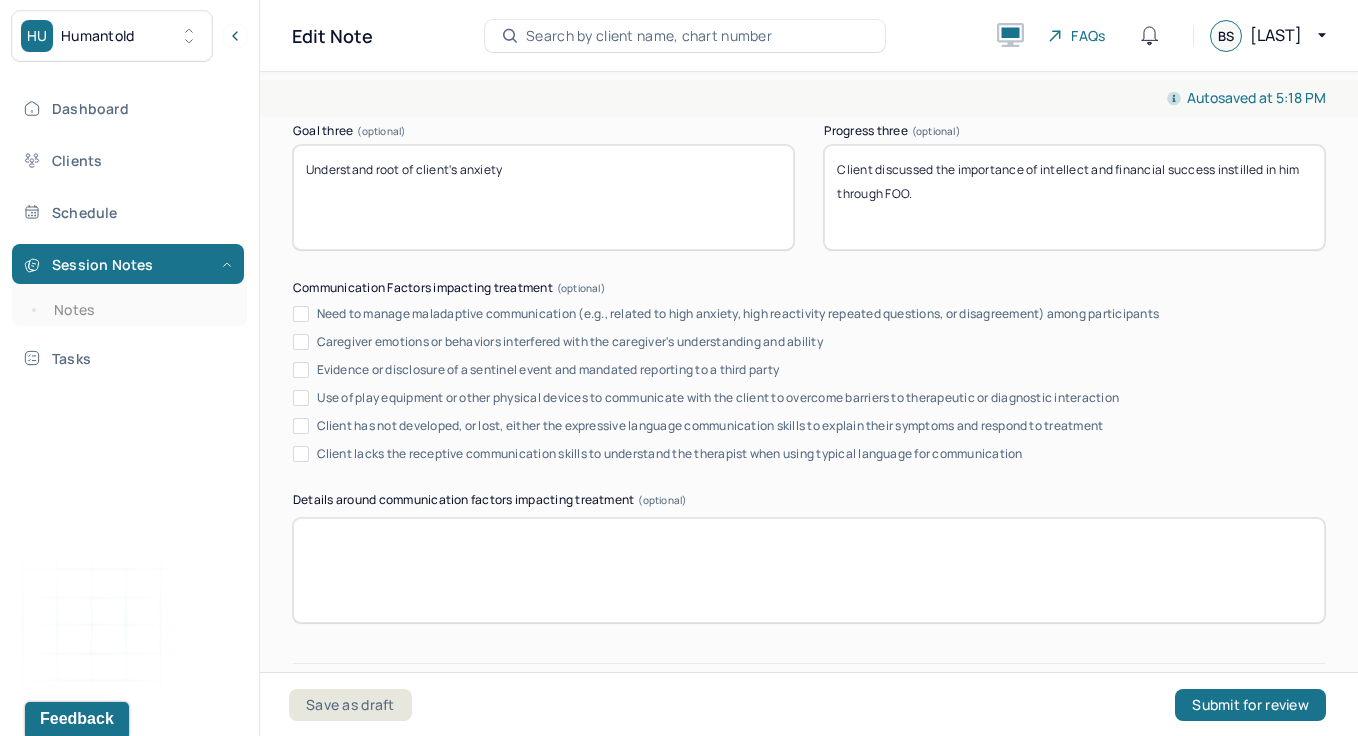 click at bounding box center (809, 570) 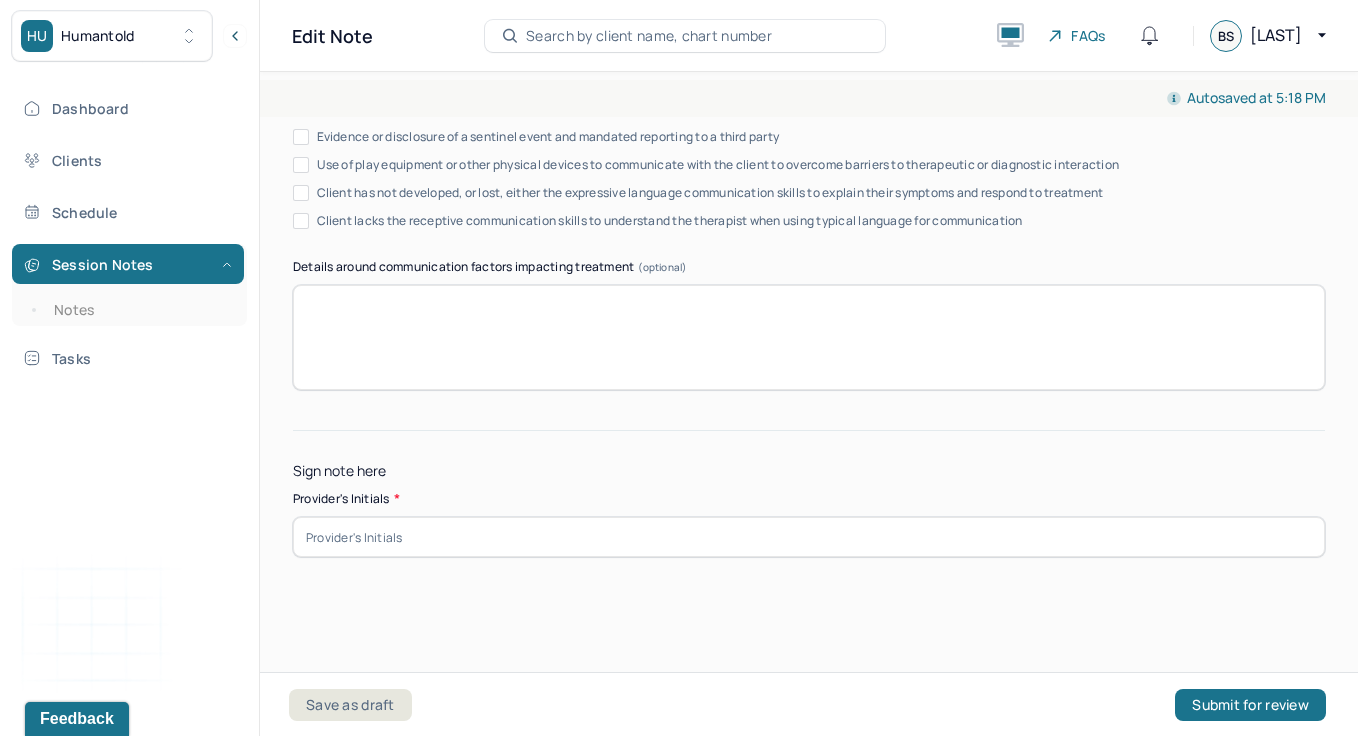 click at bounding box center (809, 537) 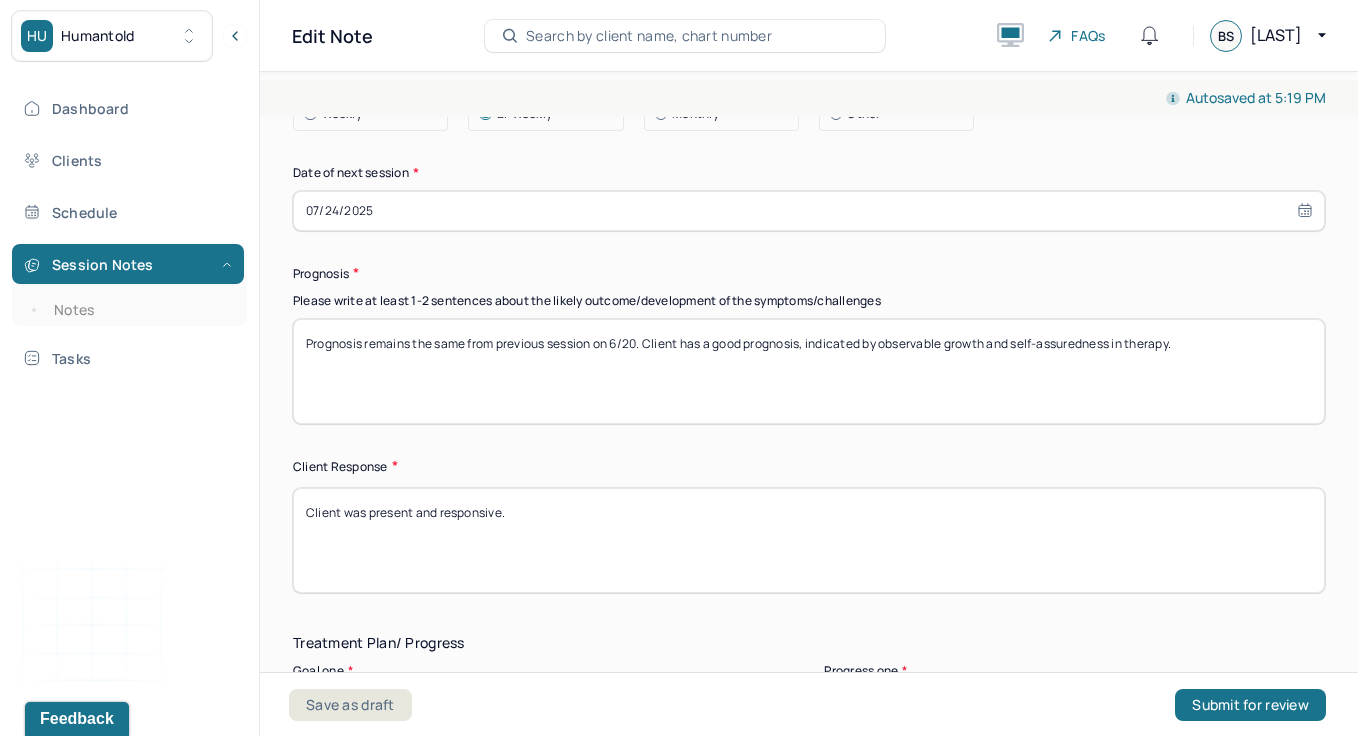 scroll, scrollTop: 3670, scrollLeft: 0, axis: vertical 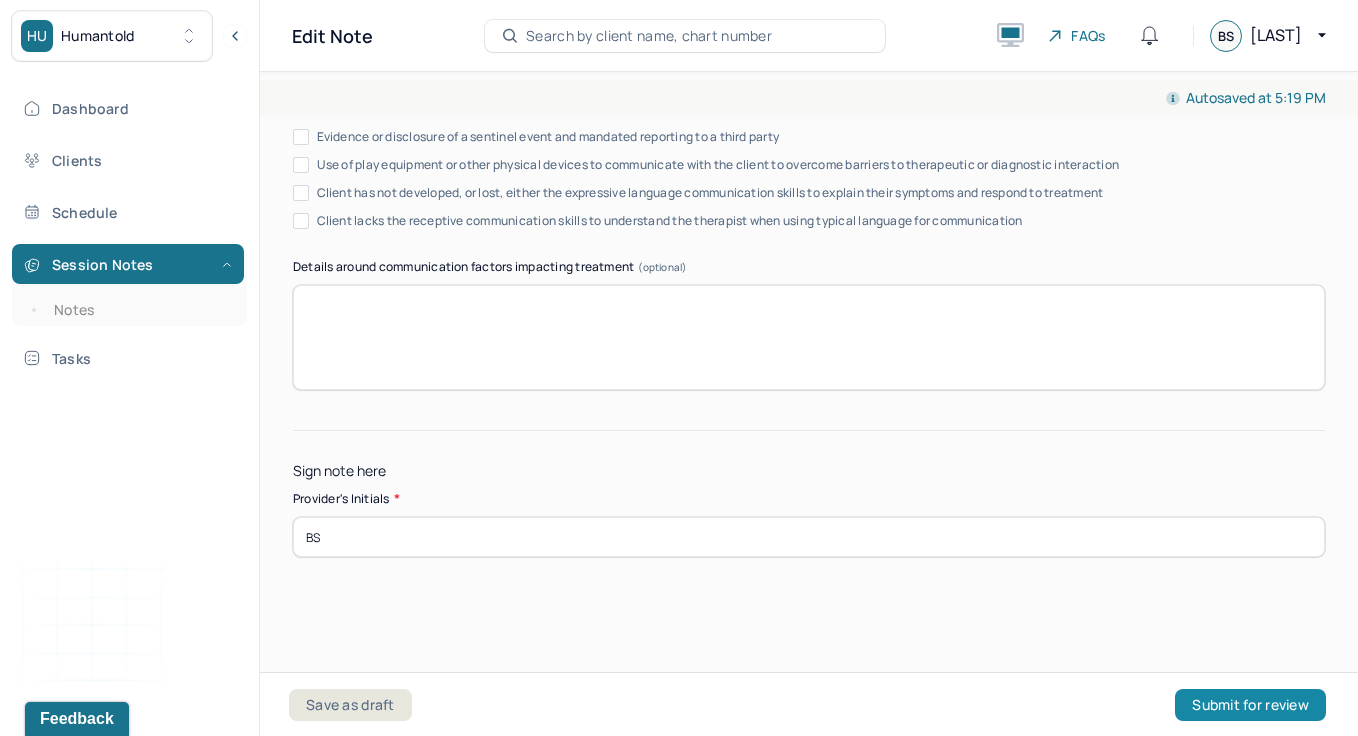 type on "BS" 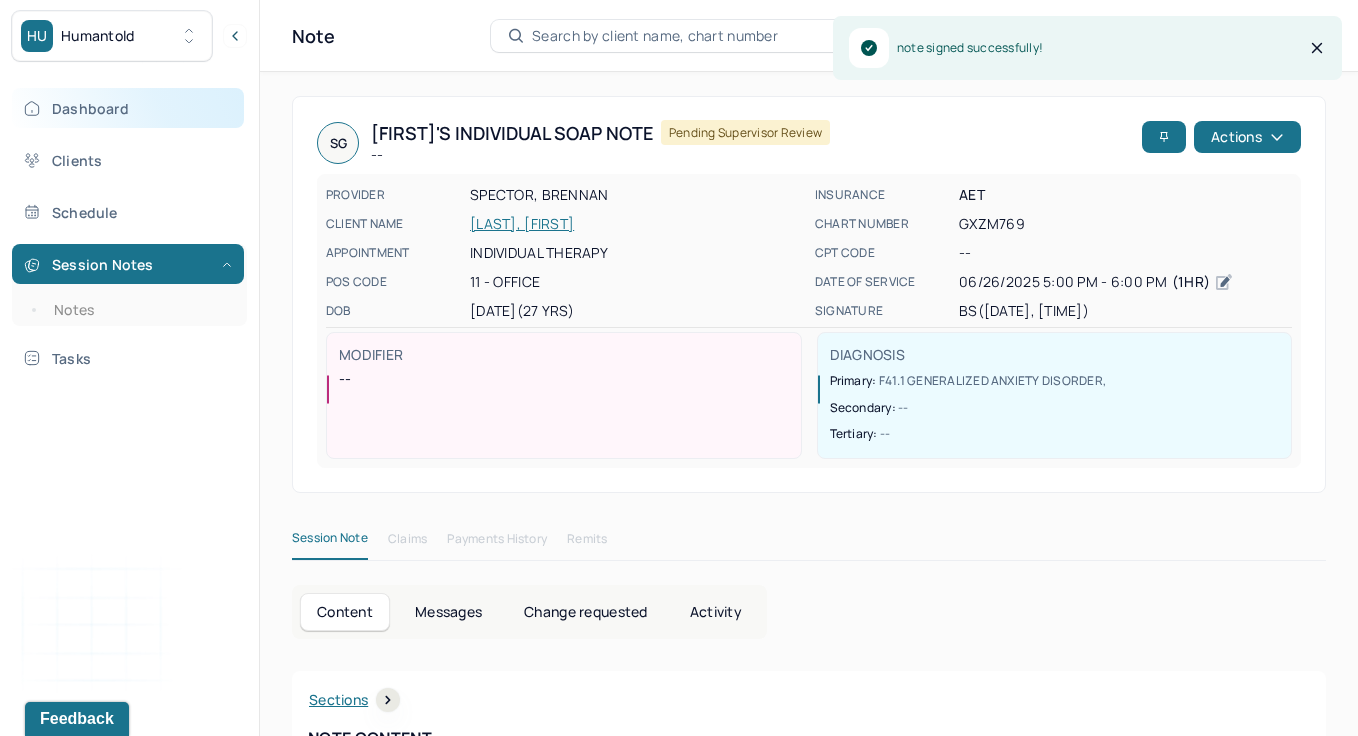 click on "Dashboard" at bounding box center (128, 108) 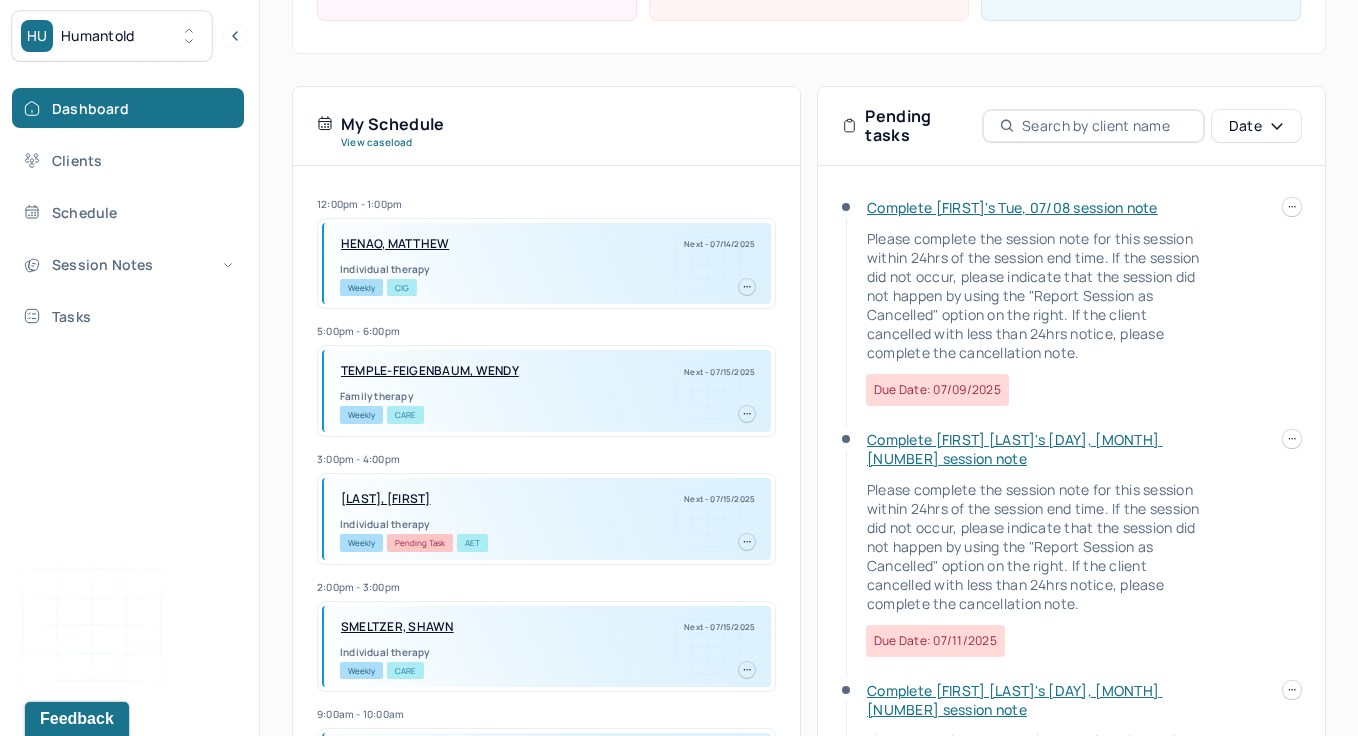 scroll, scrollTop: 358, scrollLeft: 0, axis: vertical 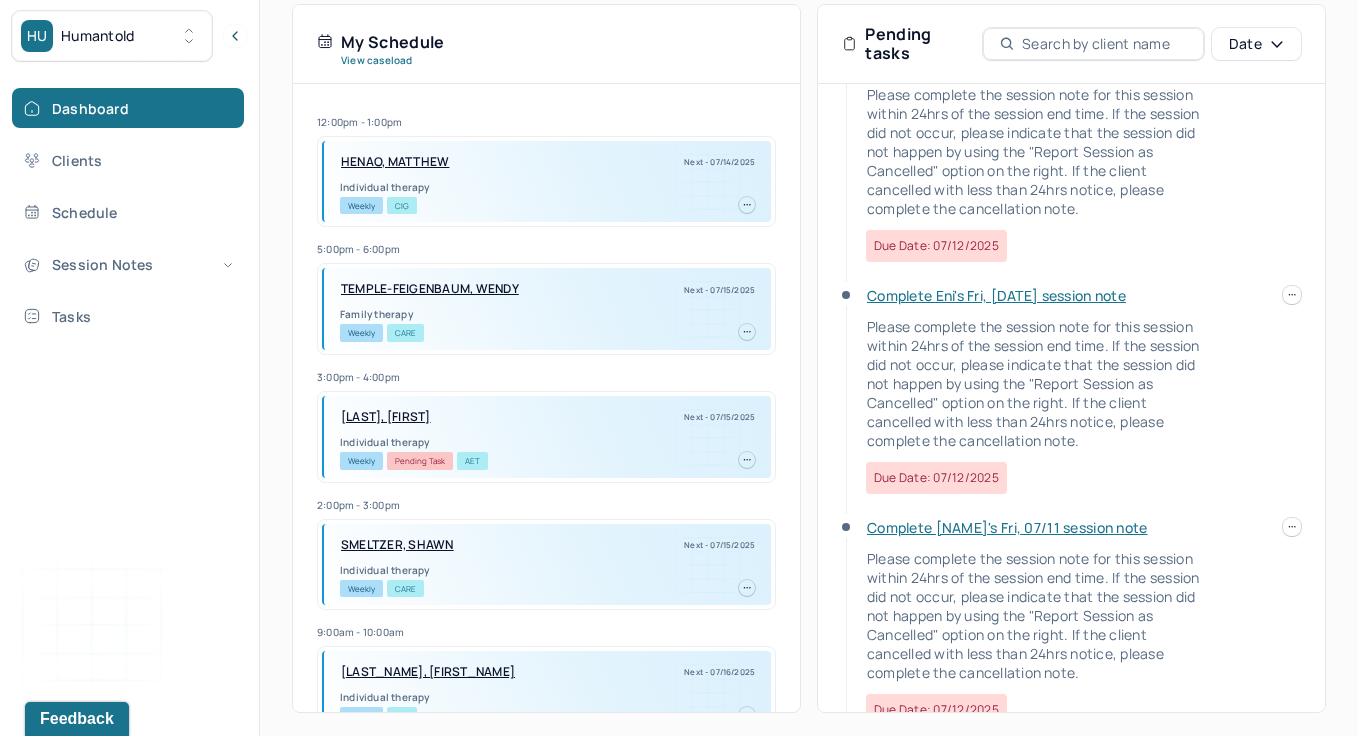 click 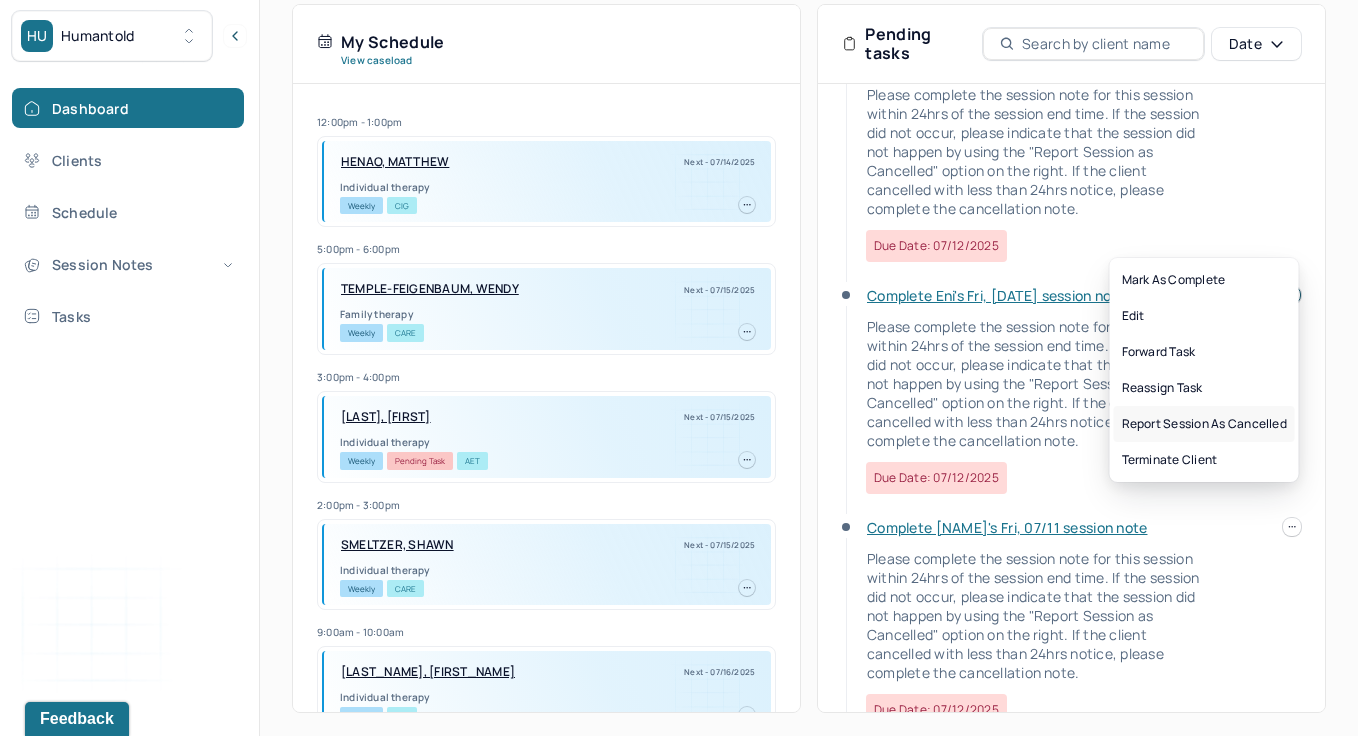 click on "Report session as cancelled" at bounding box center (1204, 424) 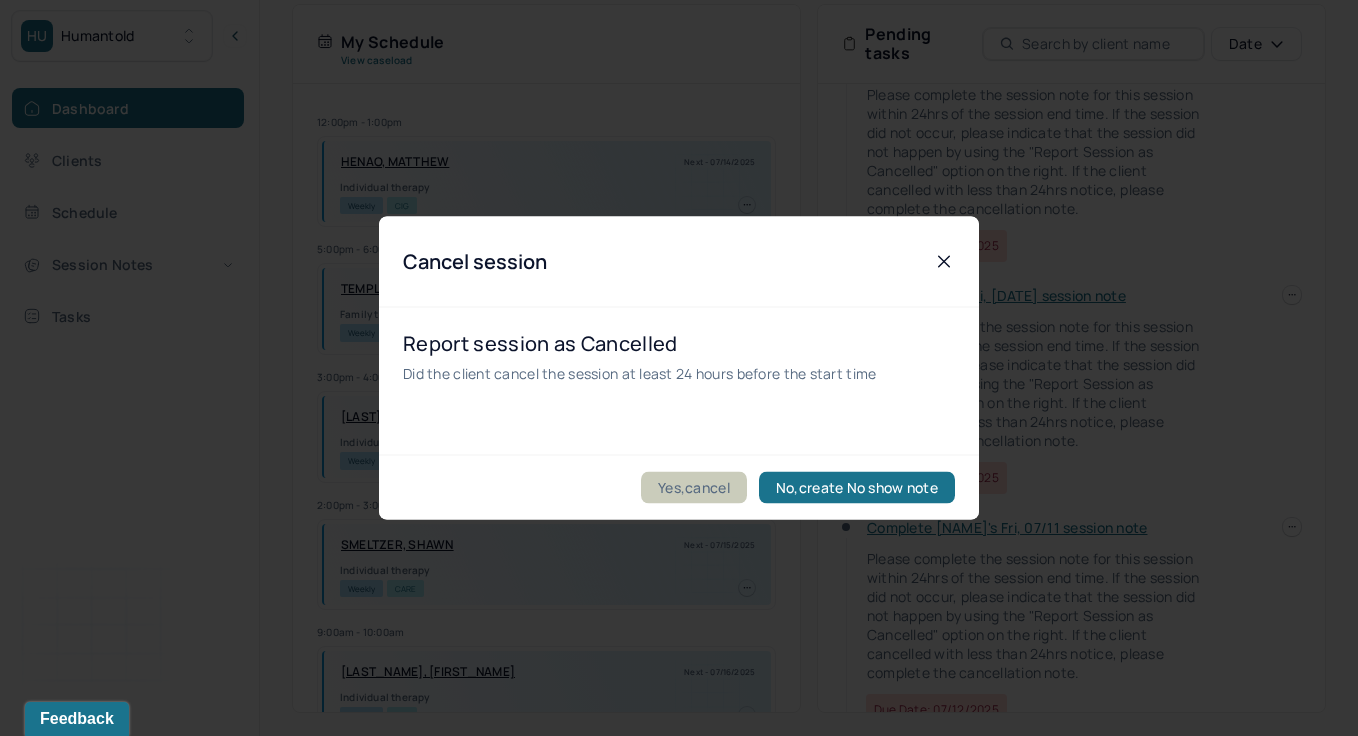 click on "Yes,cancel" at bounding box center (694, 488) 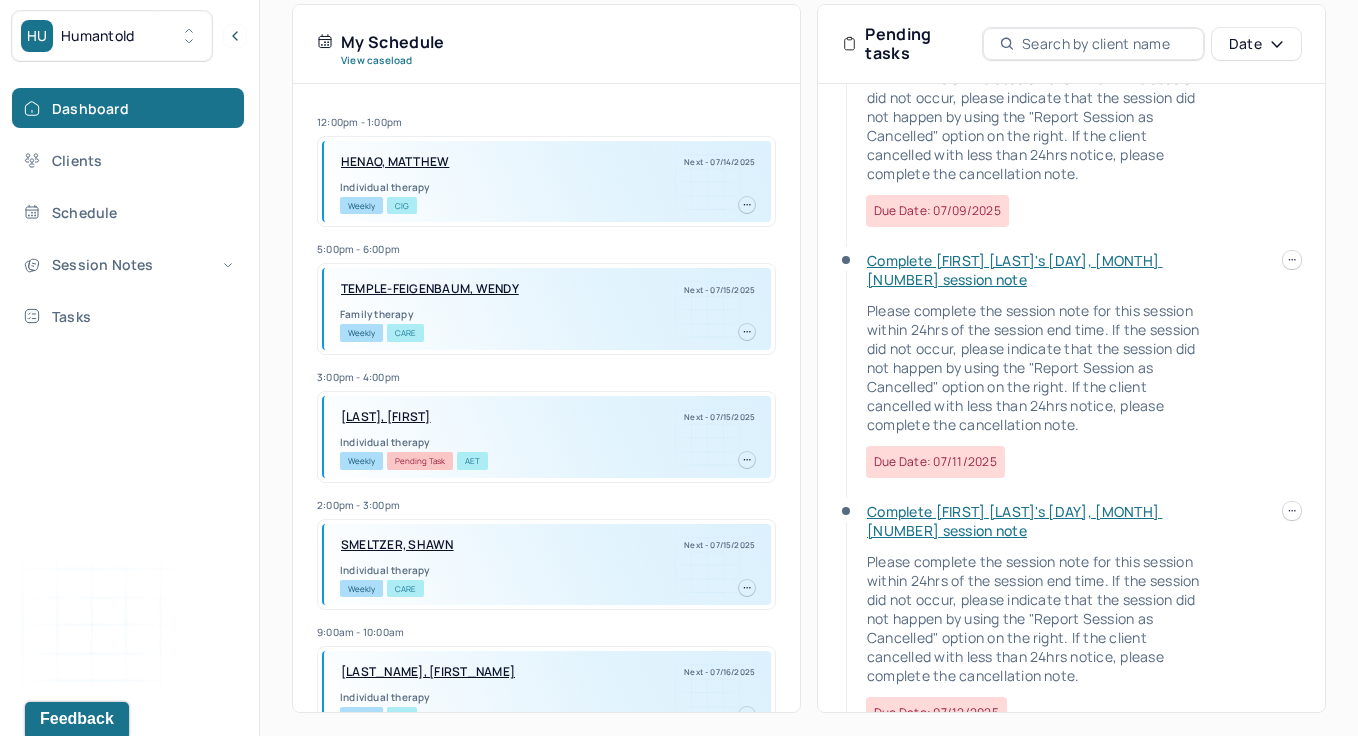 scroll, scrollTop: 0, scrollLeft: 0, axis: both 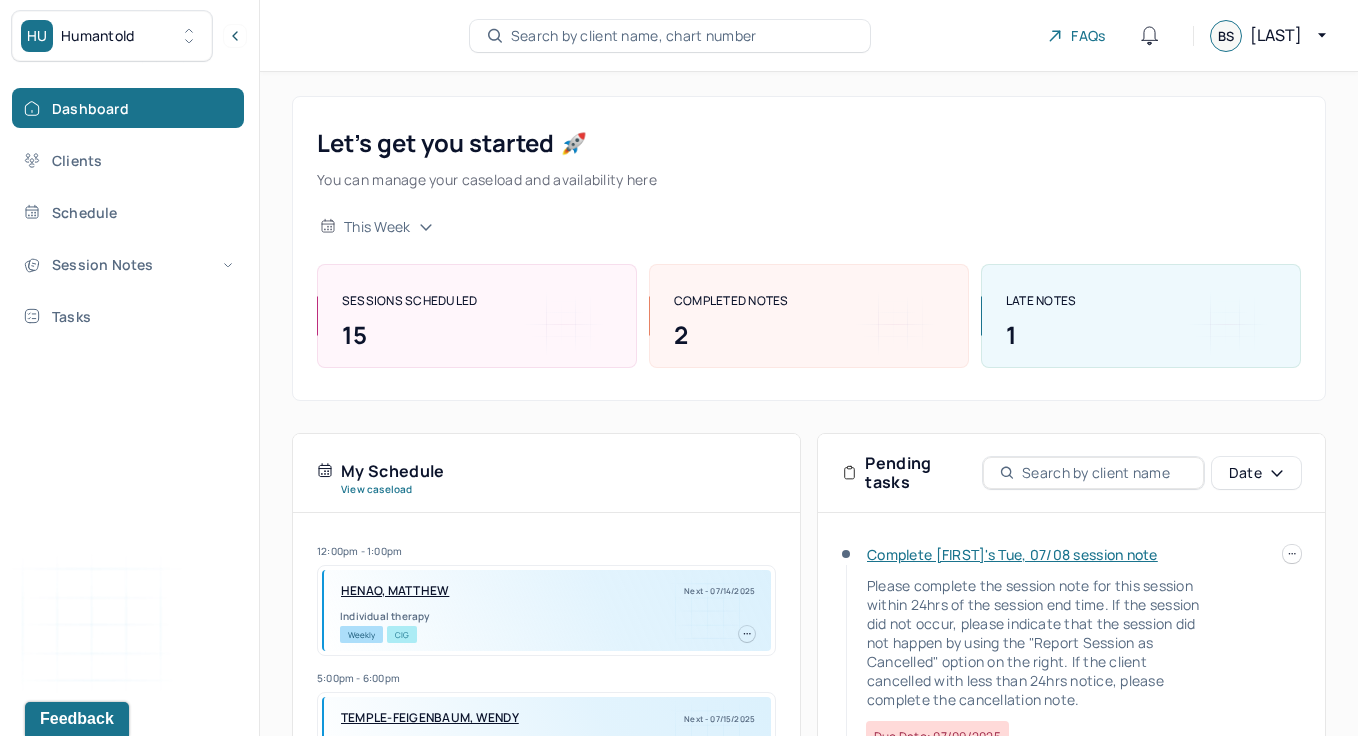 click on "LATE NOTES" at bounding box center [1041, 301] 